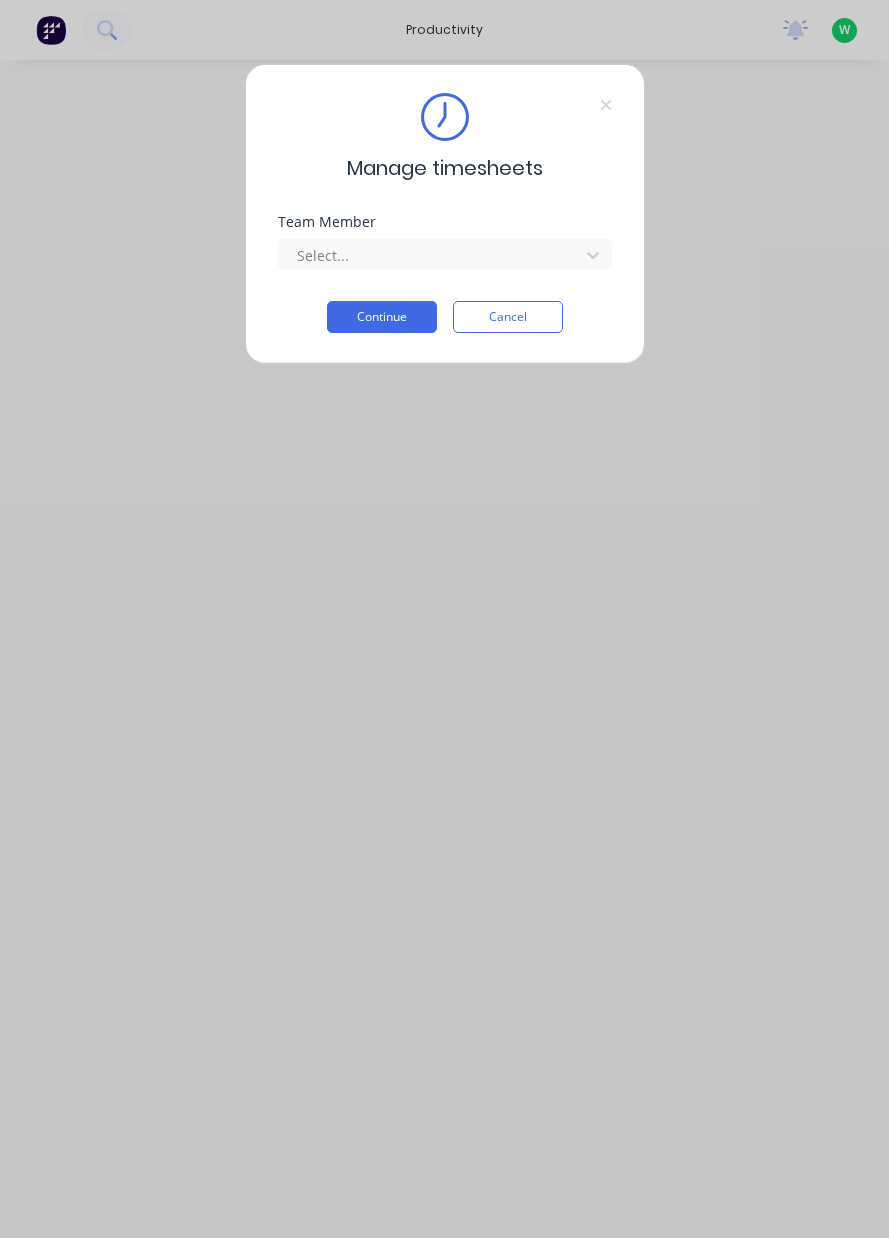 scroll, scrollTop: 0, scrollLeft: 0, axis: both 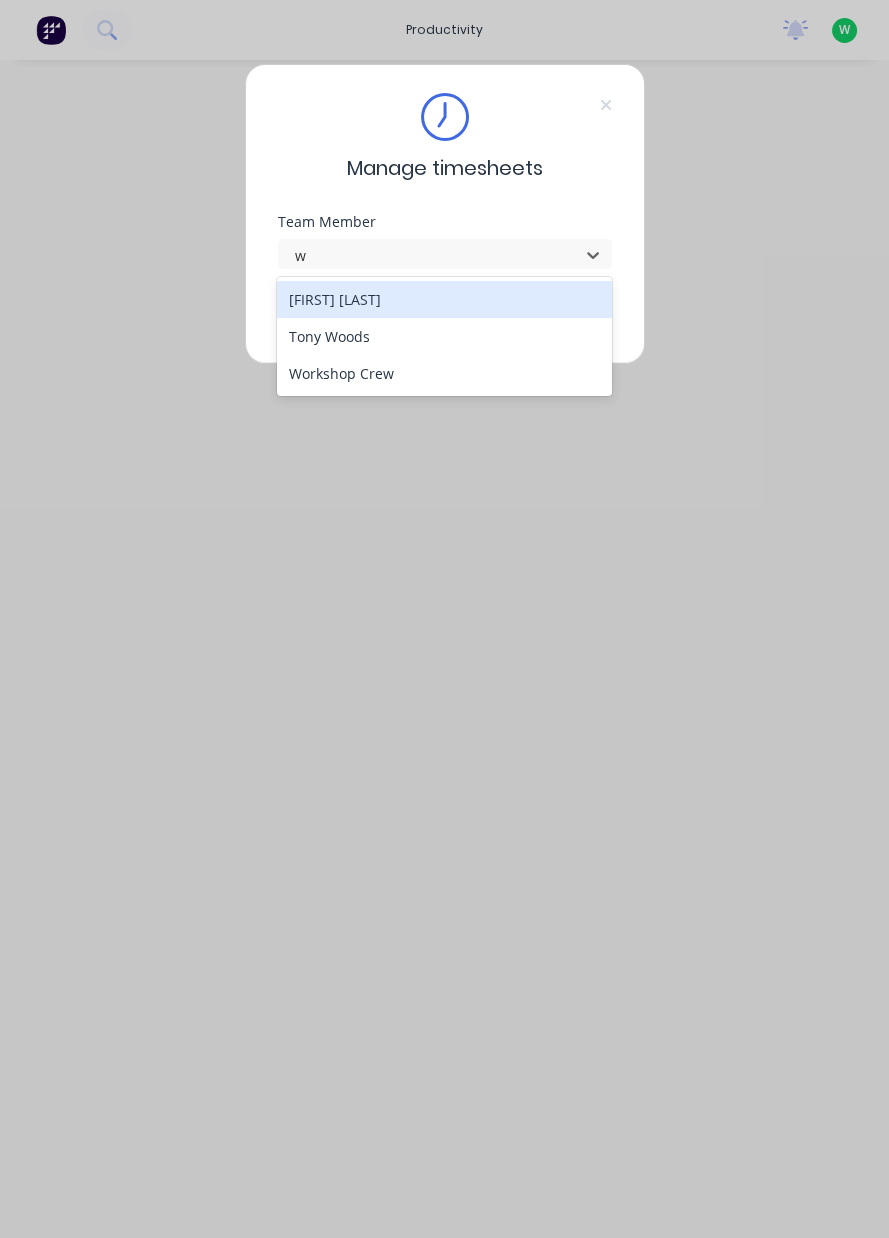 click on "Tony Woods" at bounding box center [444, 336] 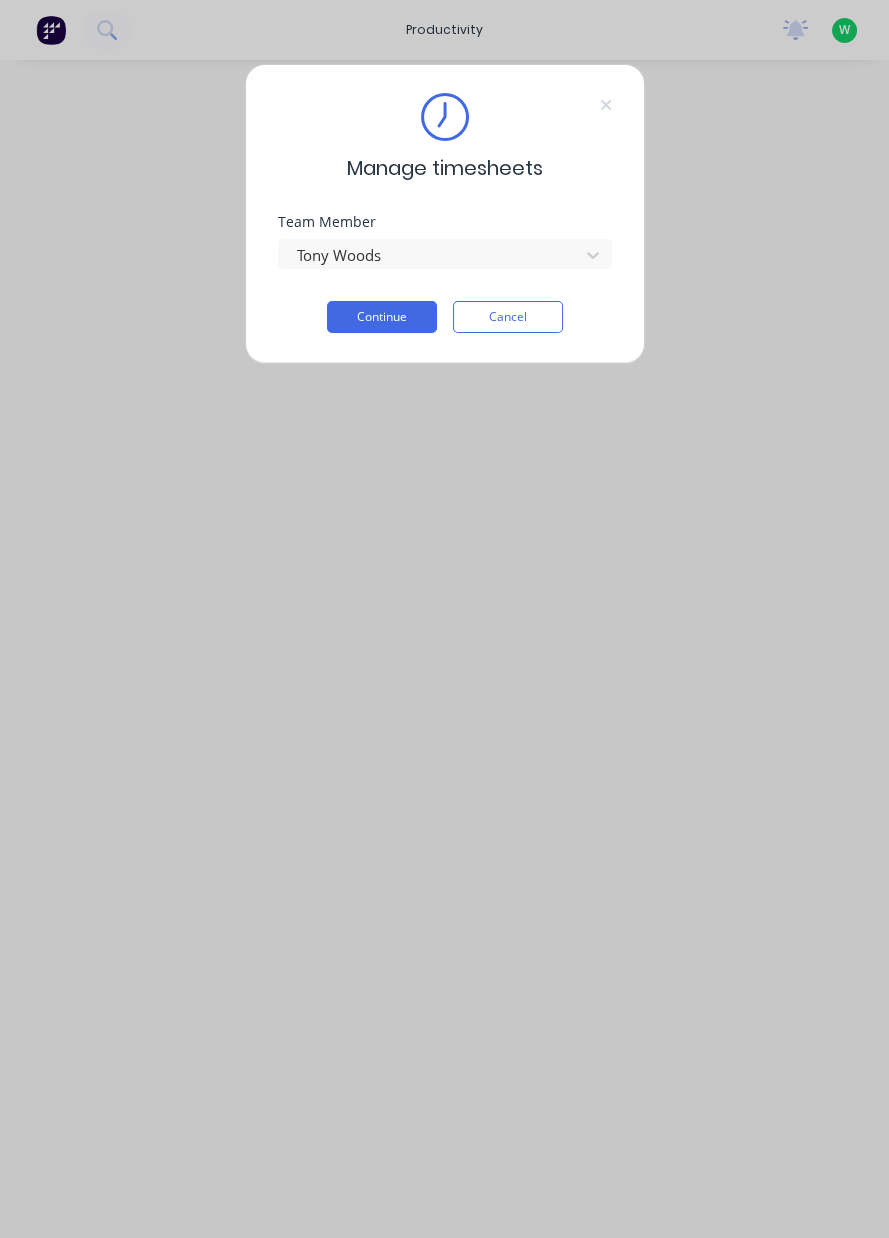 click on "Continue" at bounding box center [382, 317] 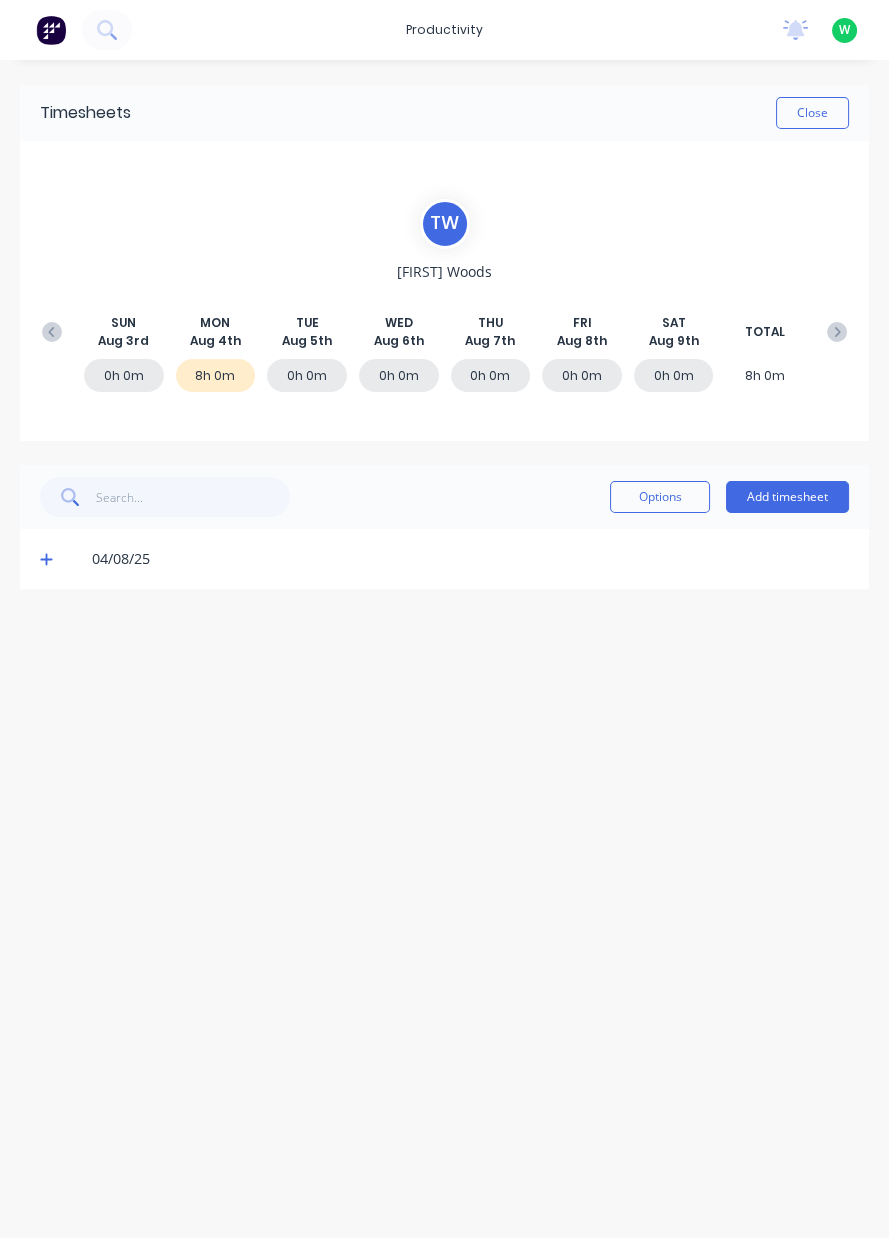 click 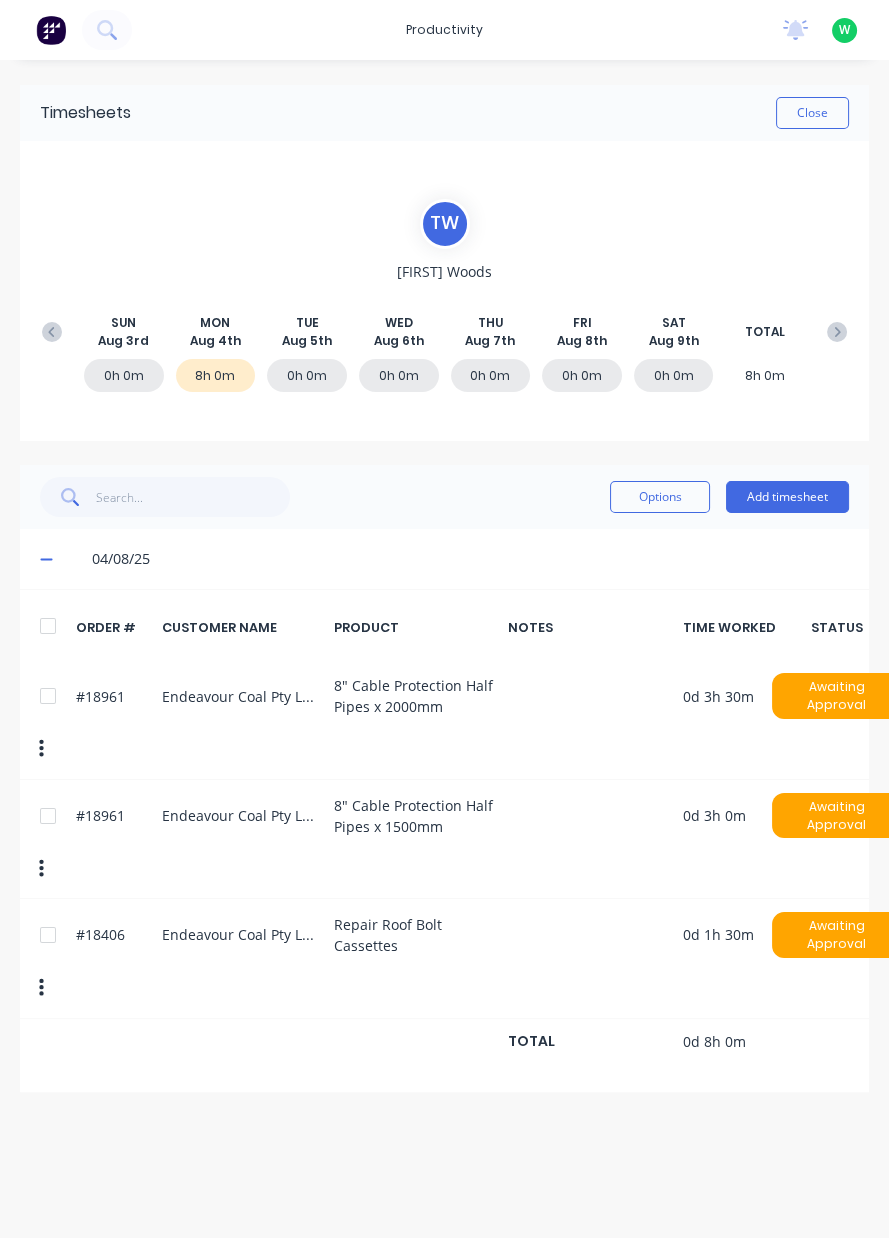 click at bounding box center (48, 816) 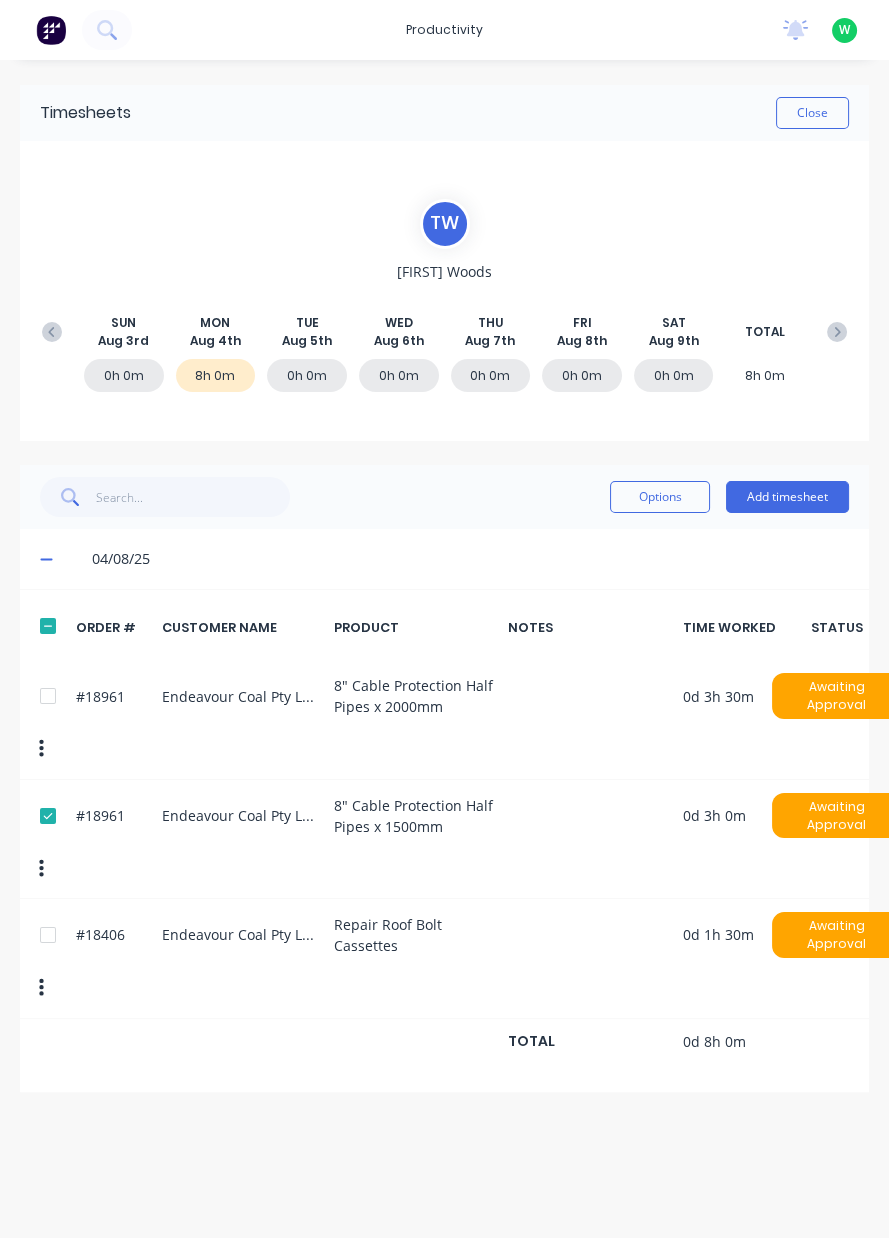 click at bounding box center (48, 696) 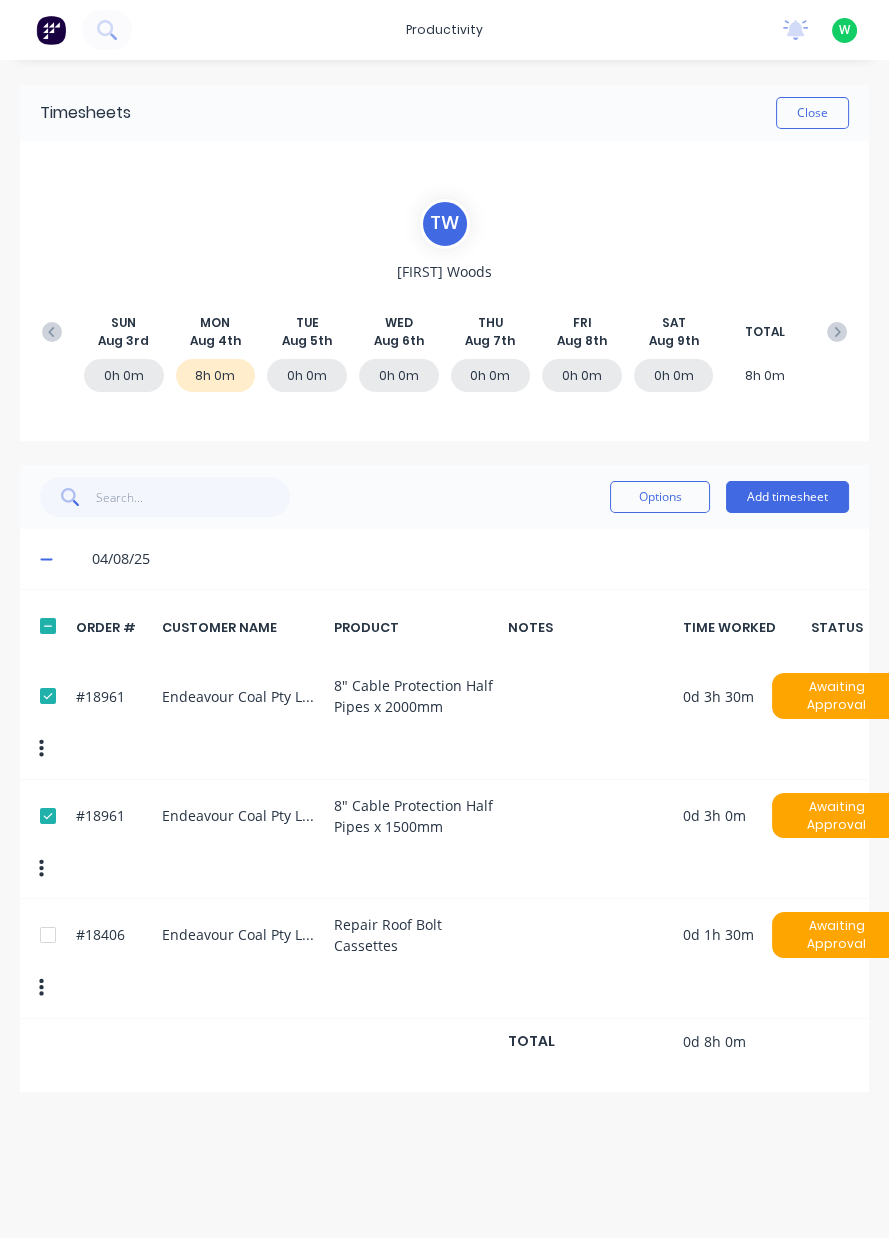 click on "Options" at bounding box center (660, 497) 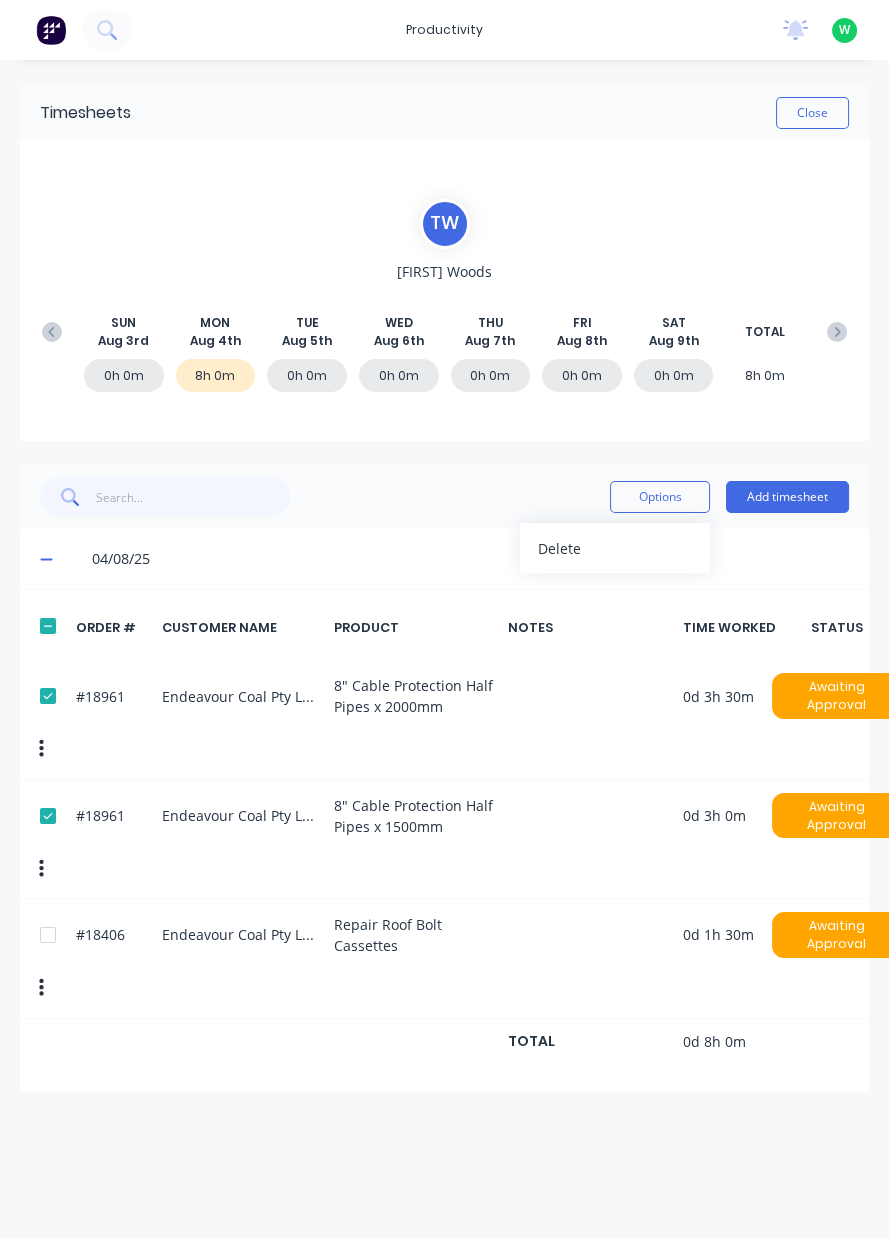 click on "Delete" at bounding box center [615, 548] 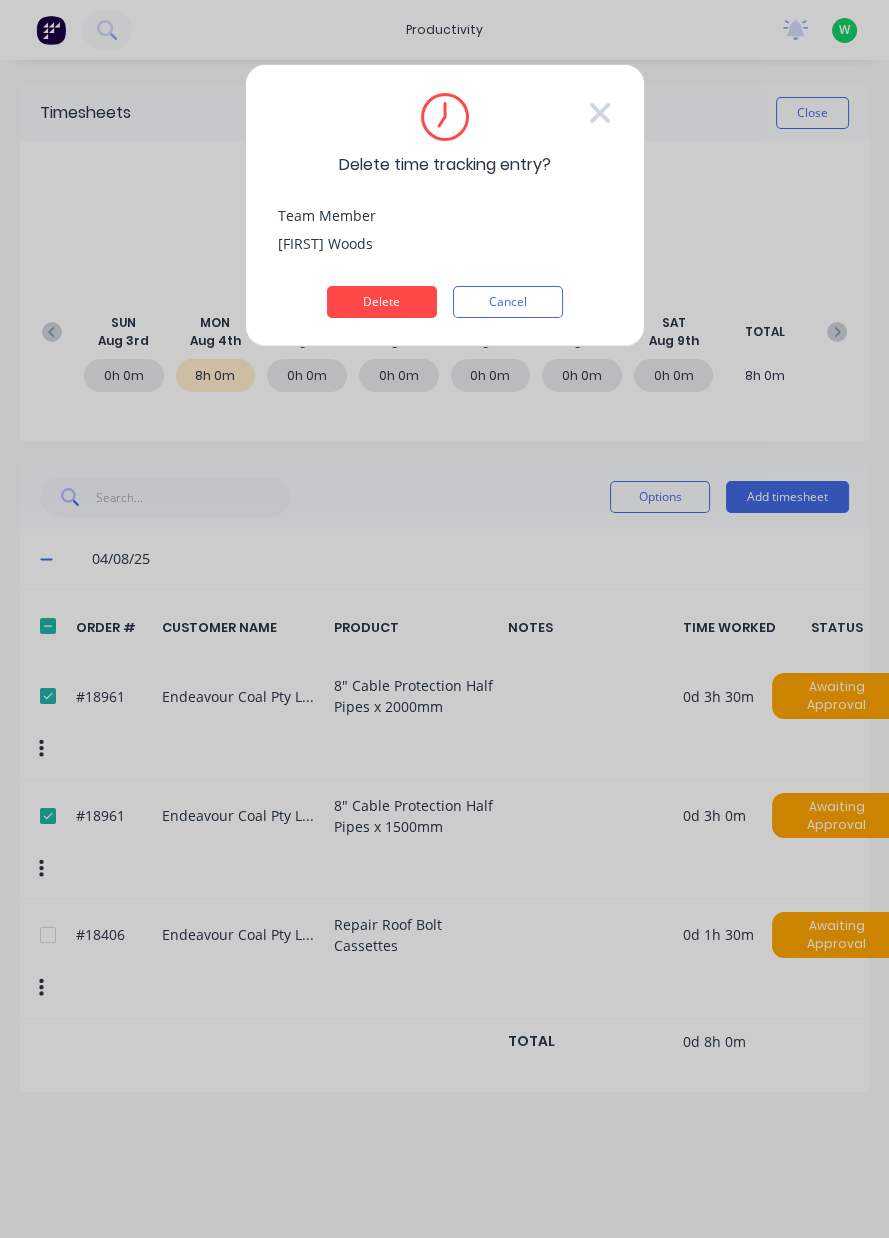 click on "Delete" at bounding box center (382, 302) 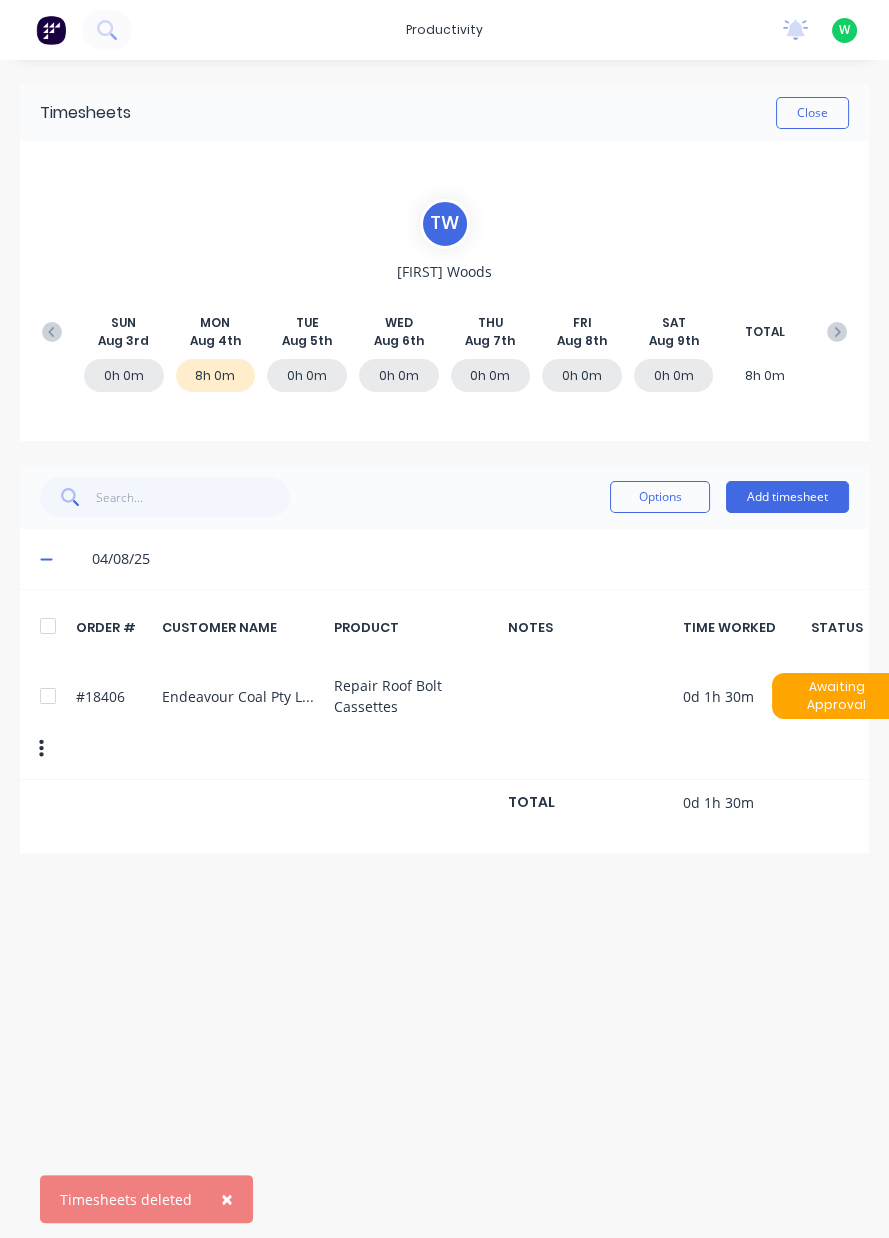 click on "Add timesheet" at bounding box center (787, 497) 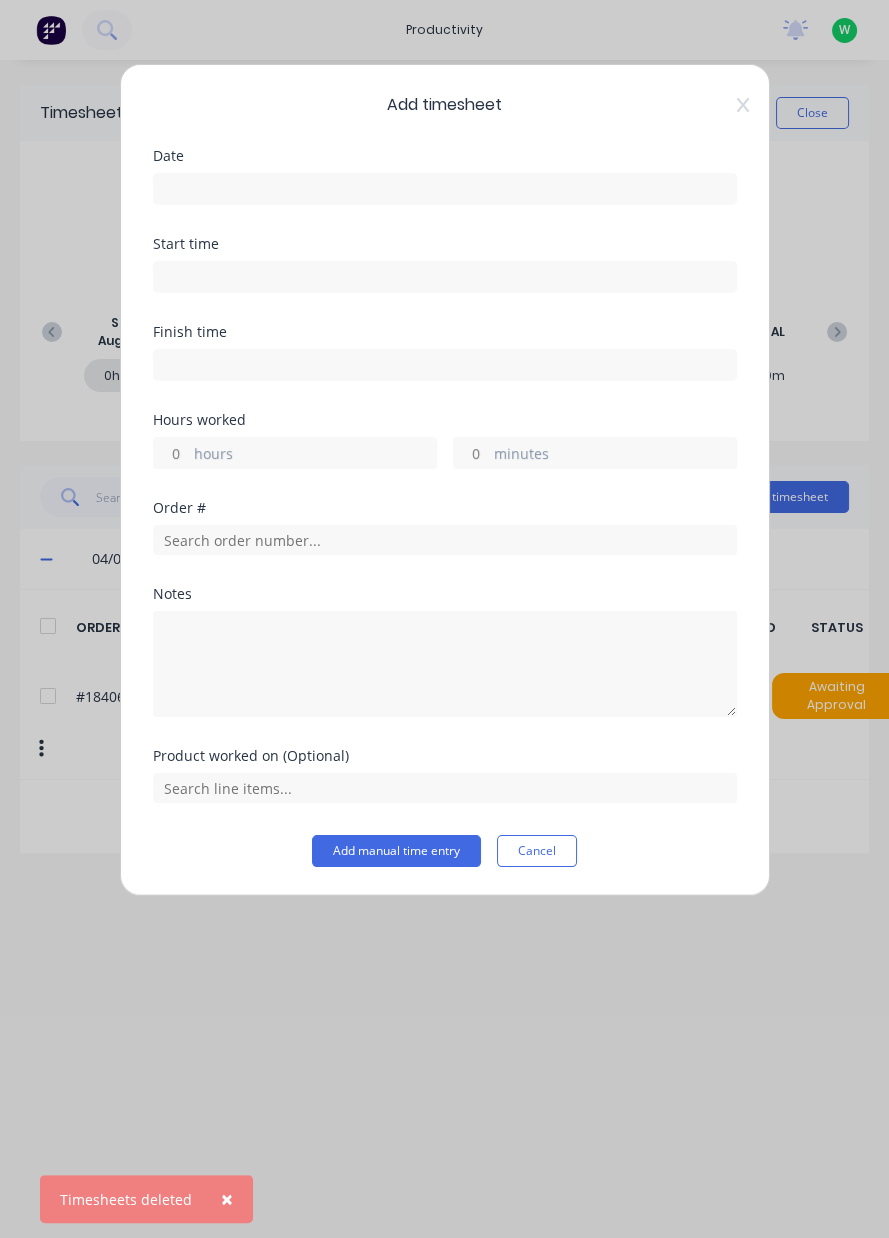 click at bounding box center [445, 189] 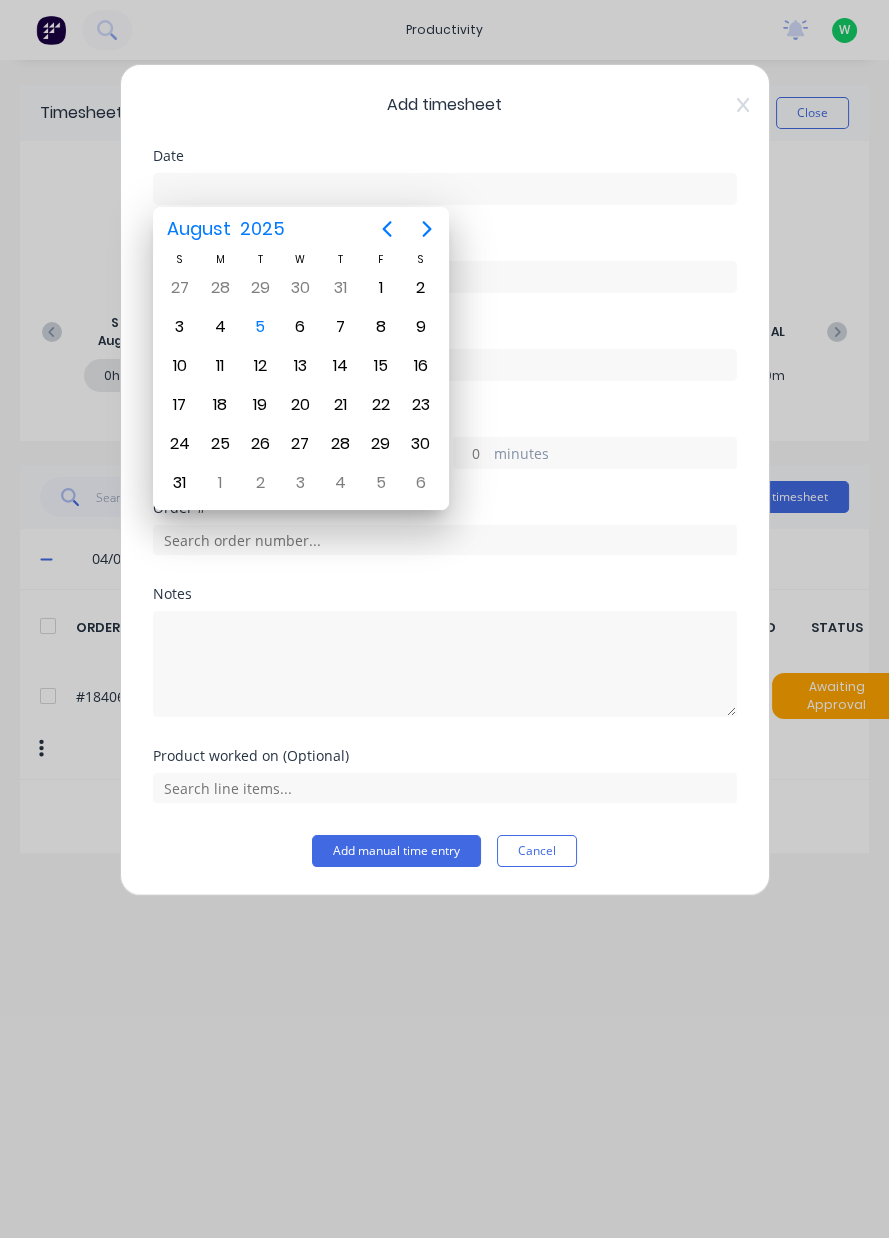 click on "4" at bounding box center [220, 327] 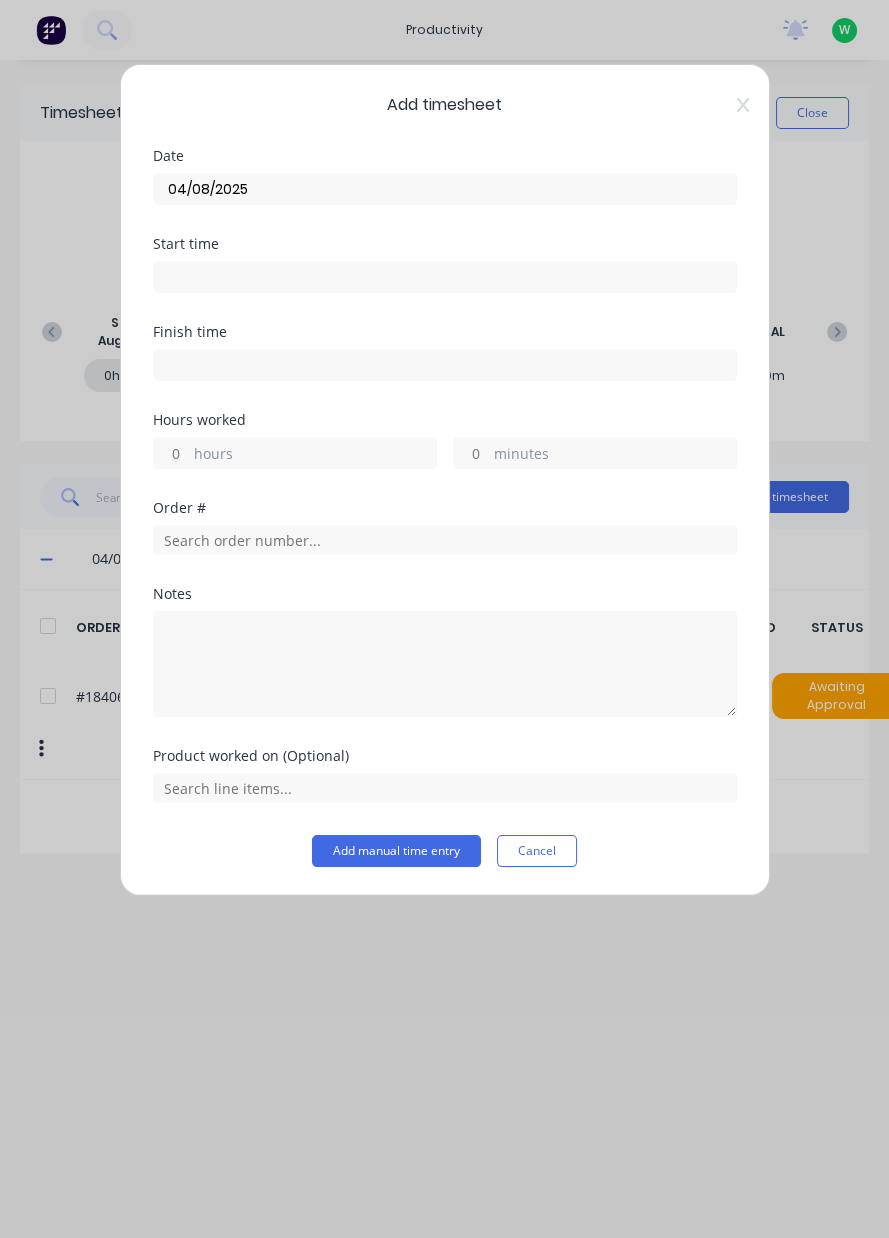 click on "hours" at bounding box center [315, 455] 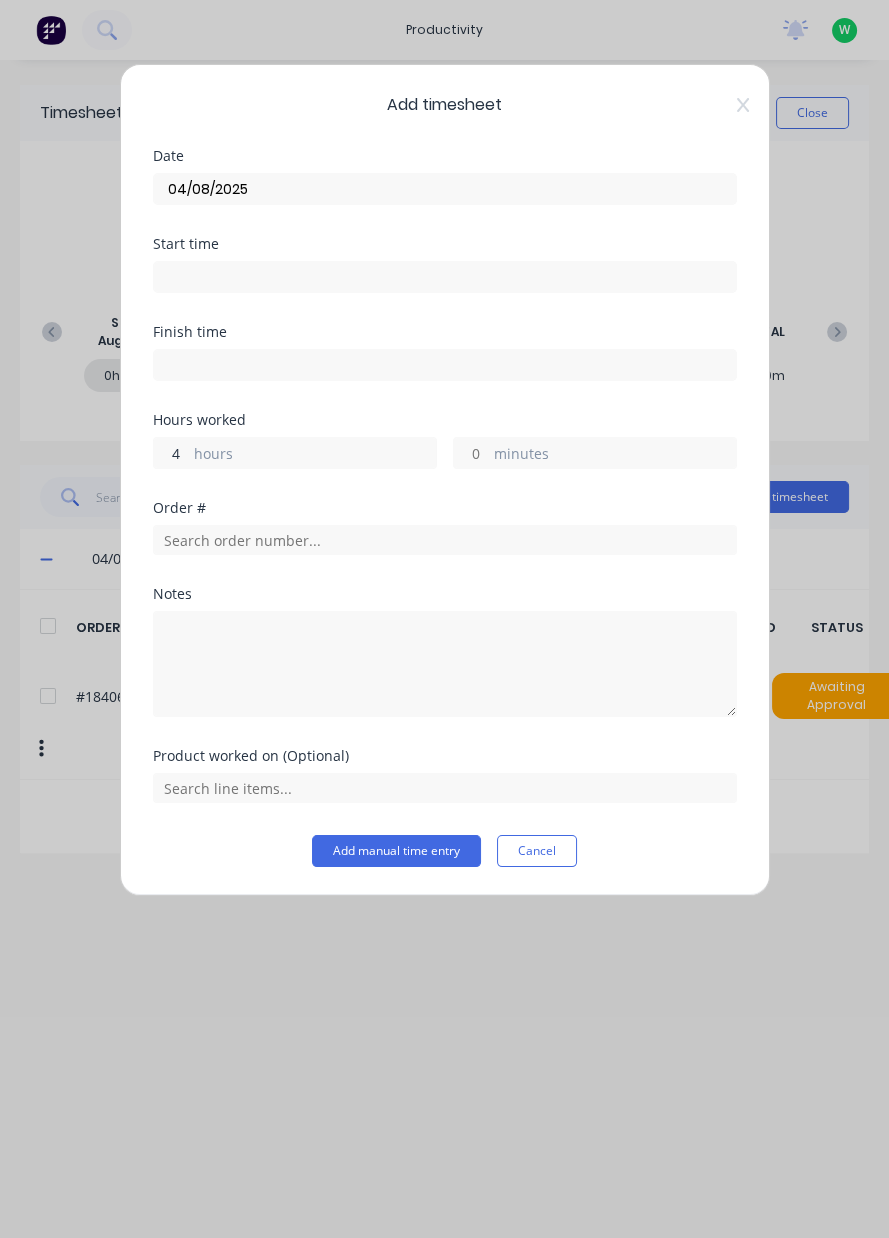 type on "4" 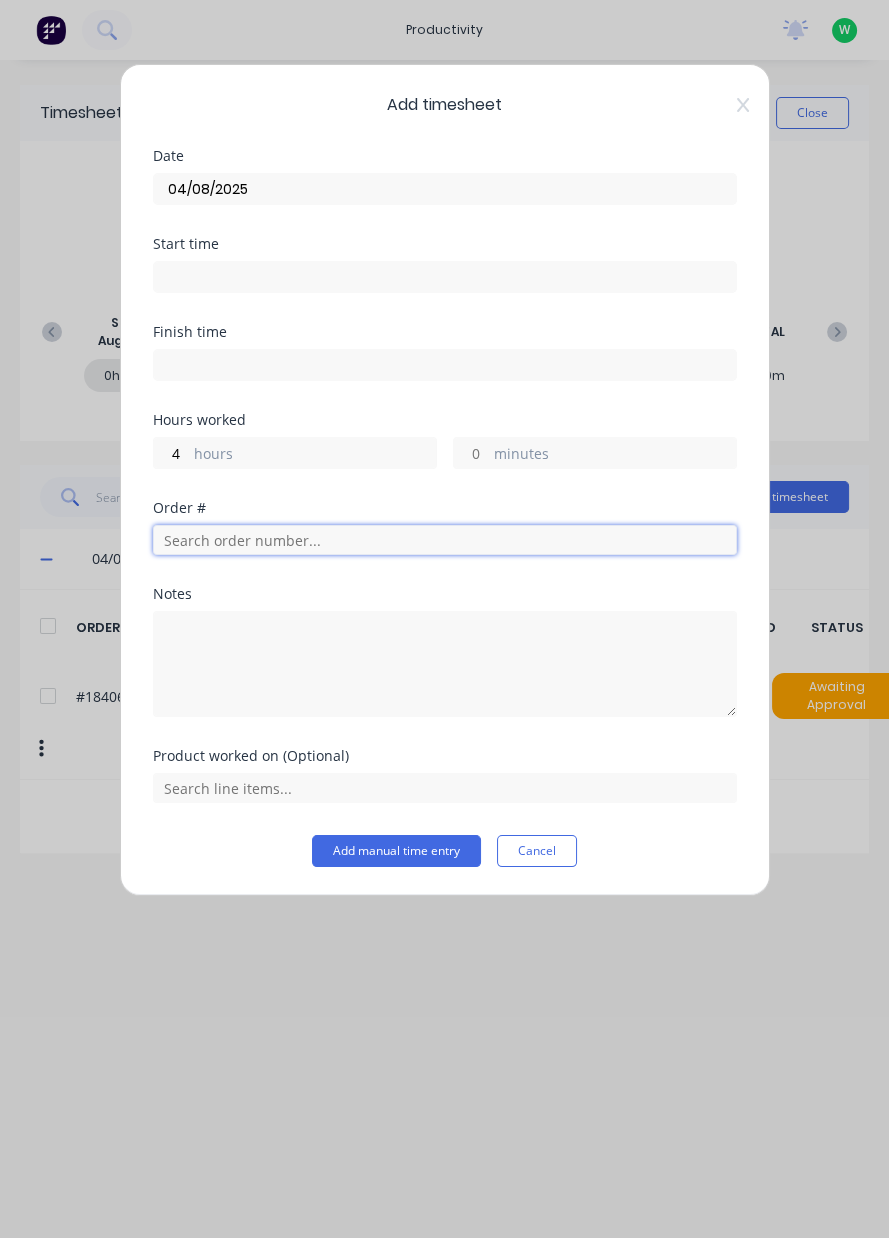click at bounding box center (445, 540) 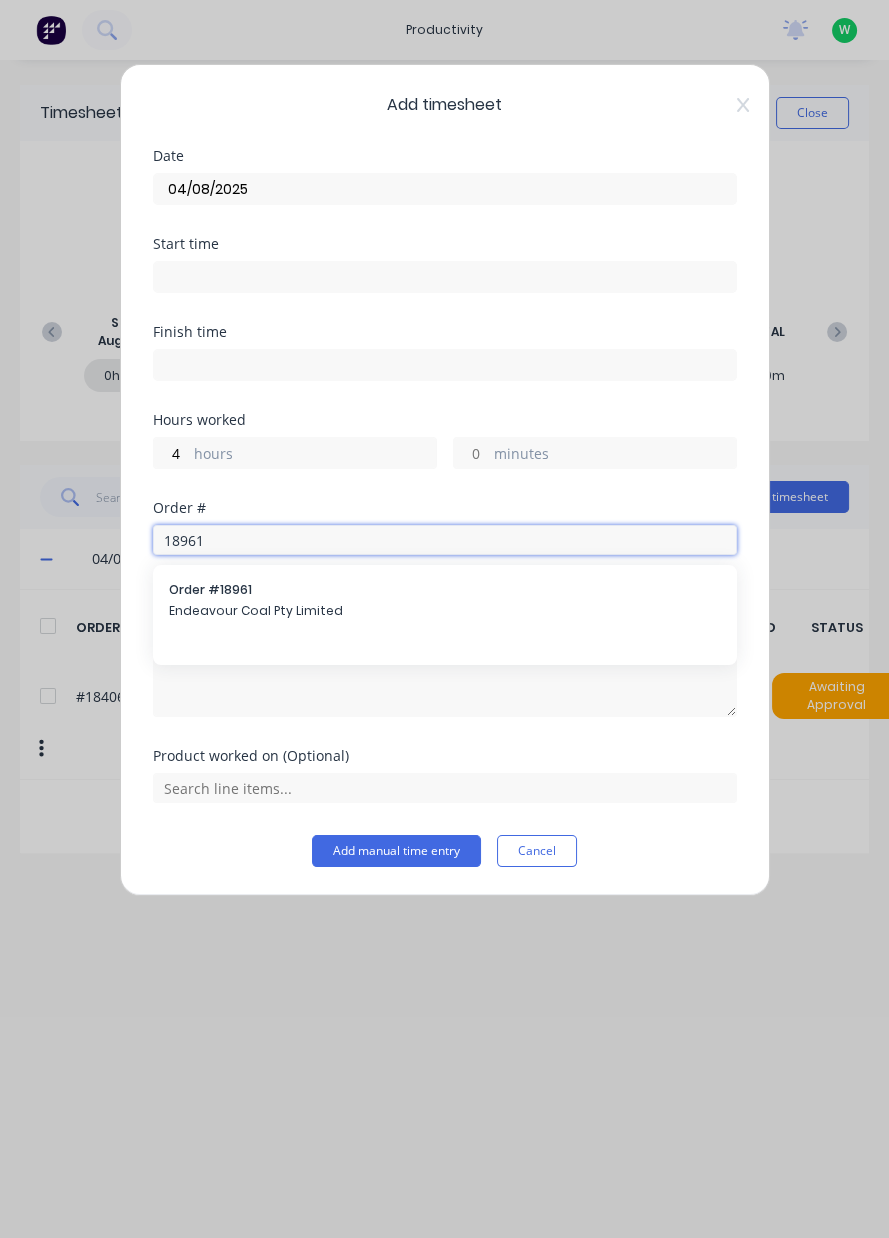 type on "18961" 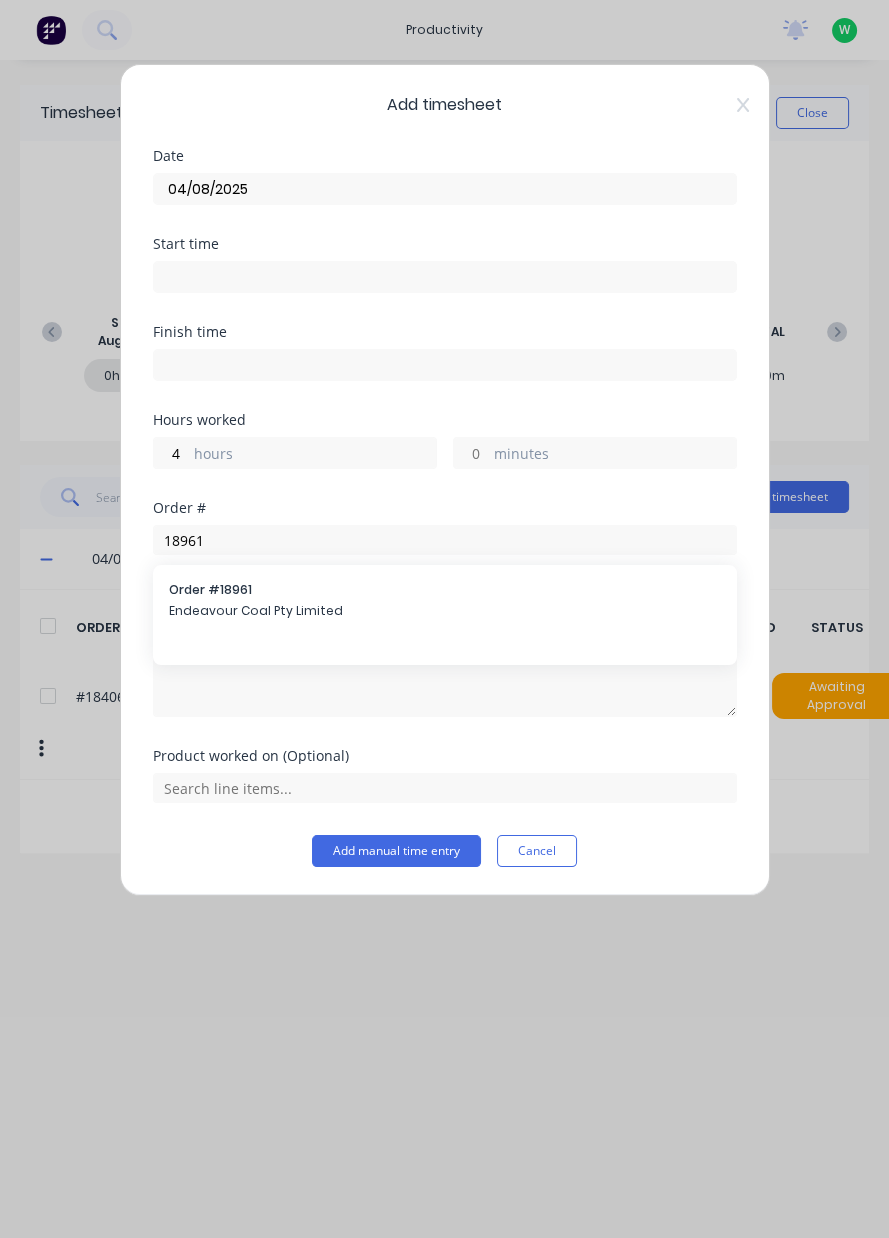 click on "Order # [ORDER_ID]" at bounding box center [445, 590] 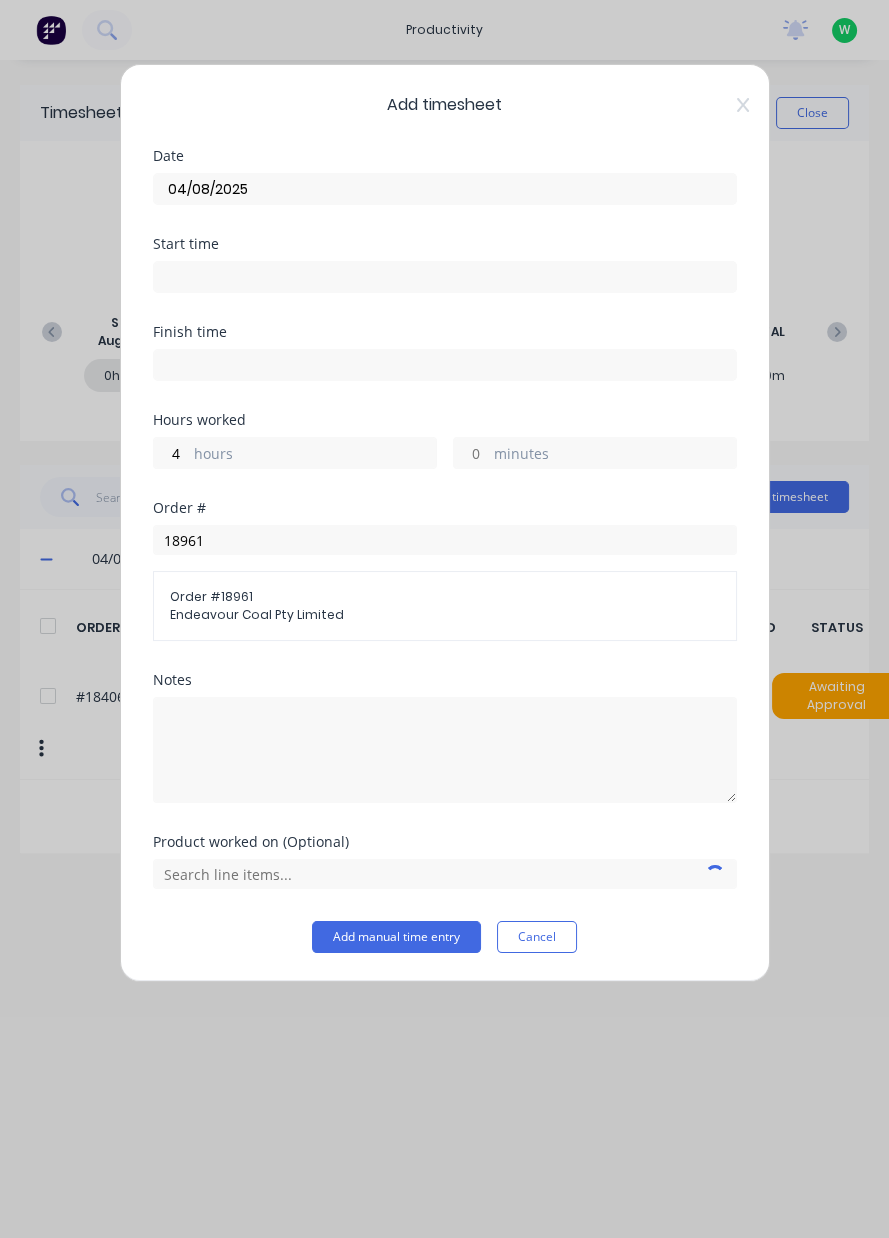 type 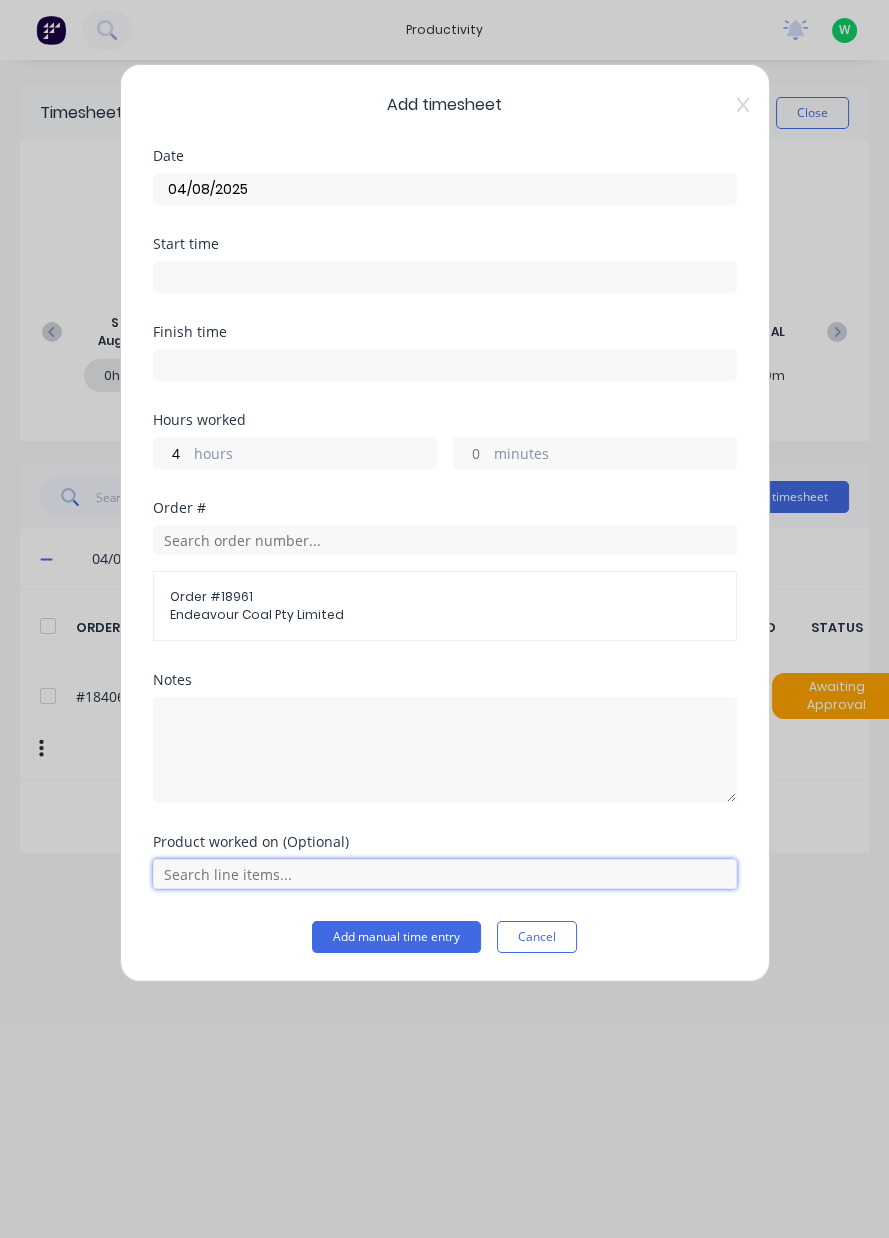 click at bounding box center (445, 874) 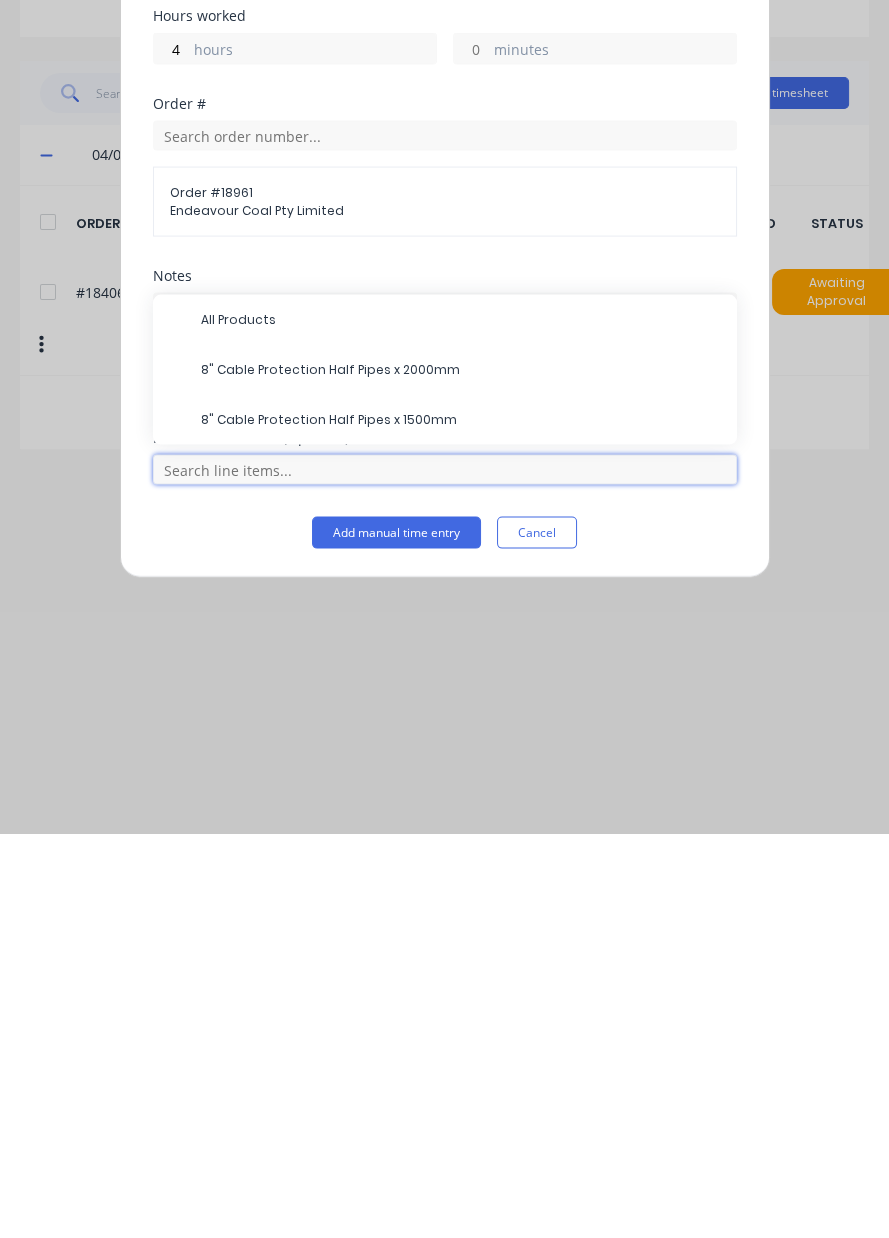 scroll, scrollTop: 49, scrollLeft: 0, axis: vertical 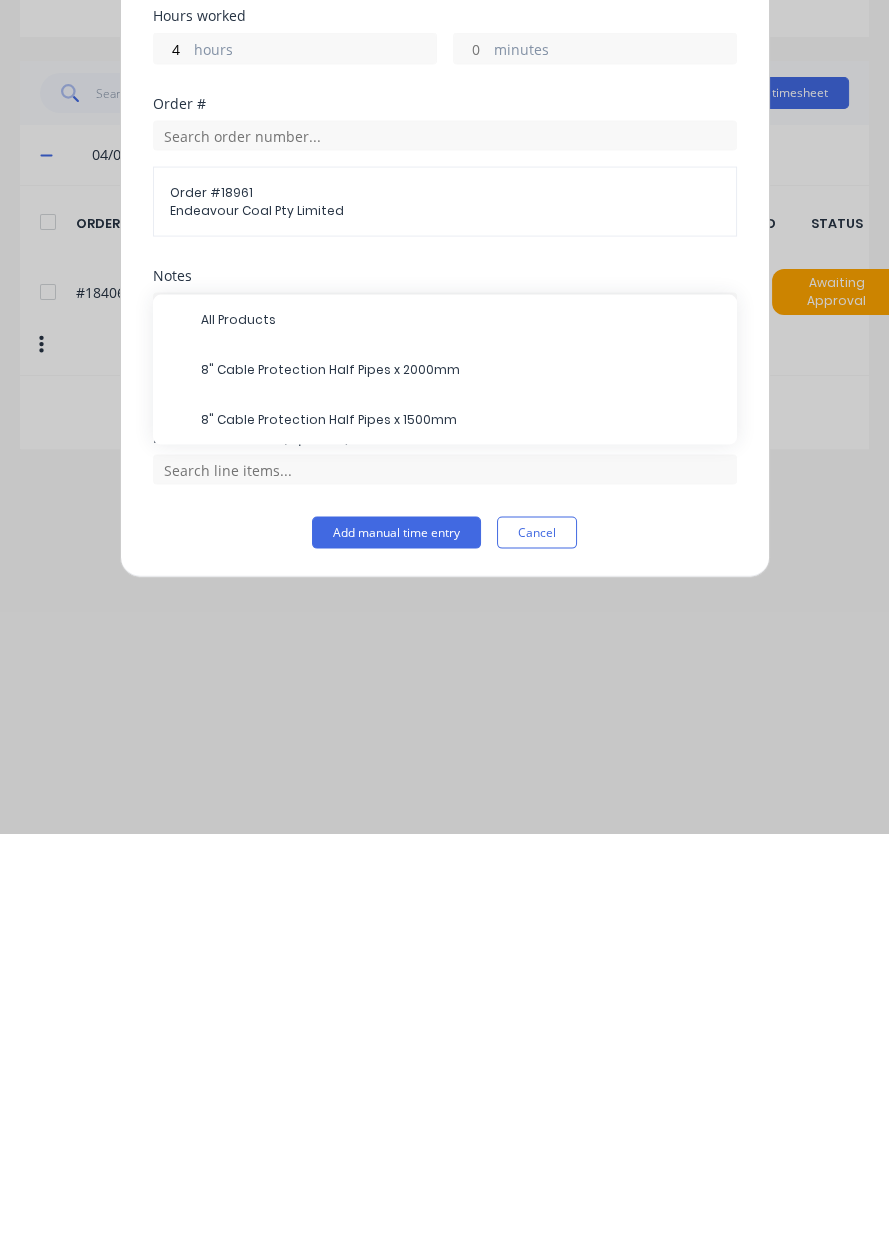 click on "8" Cable Protection Half Pipes x 2000mm" at bounding box center (461, 774) 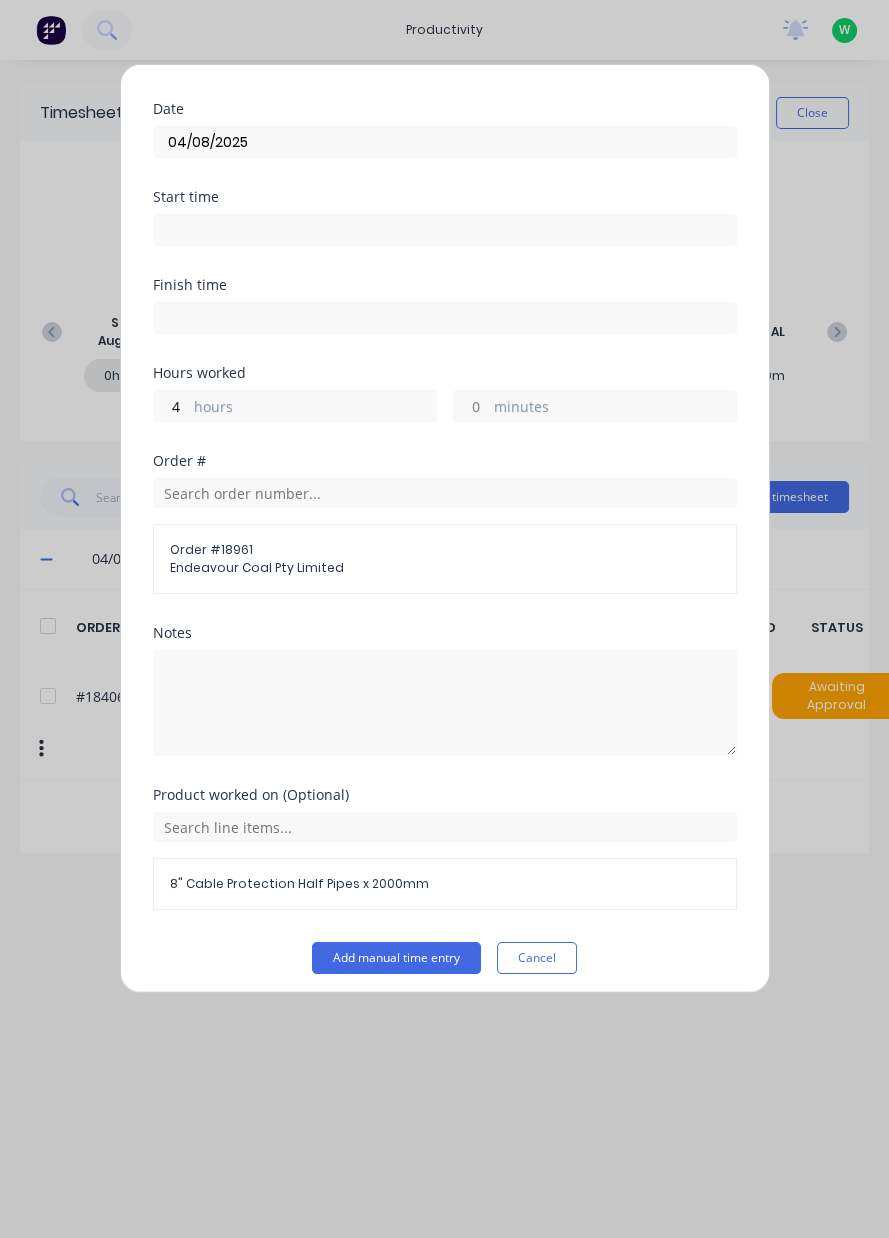 scroll, scrollTop: 53, scrollLeft: 0, axis: vertical 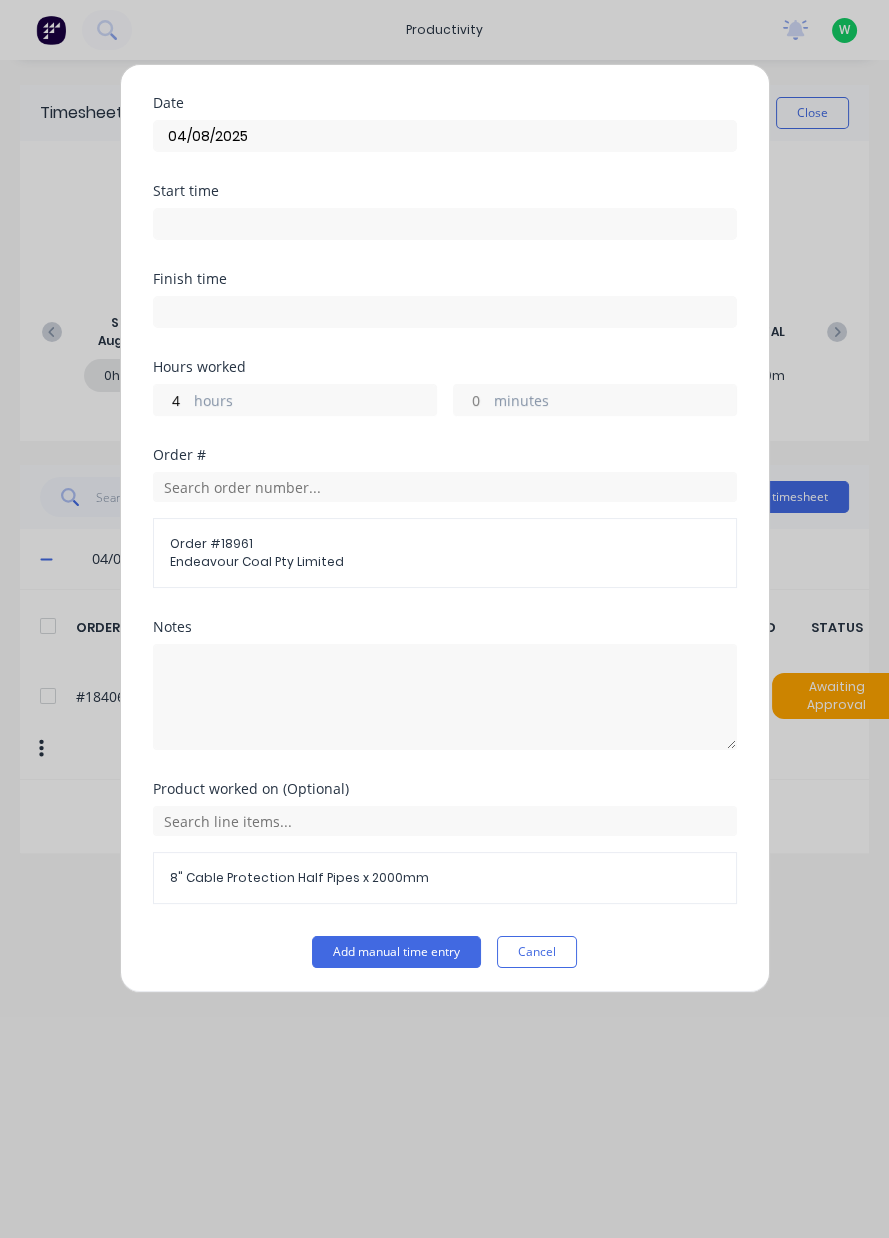 click on "Add manual time entry" at bounding box center [396, 952] 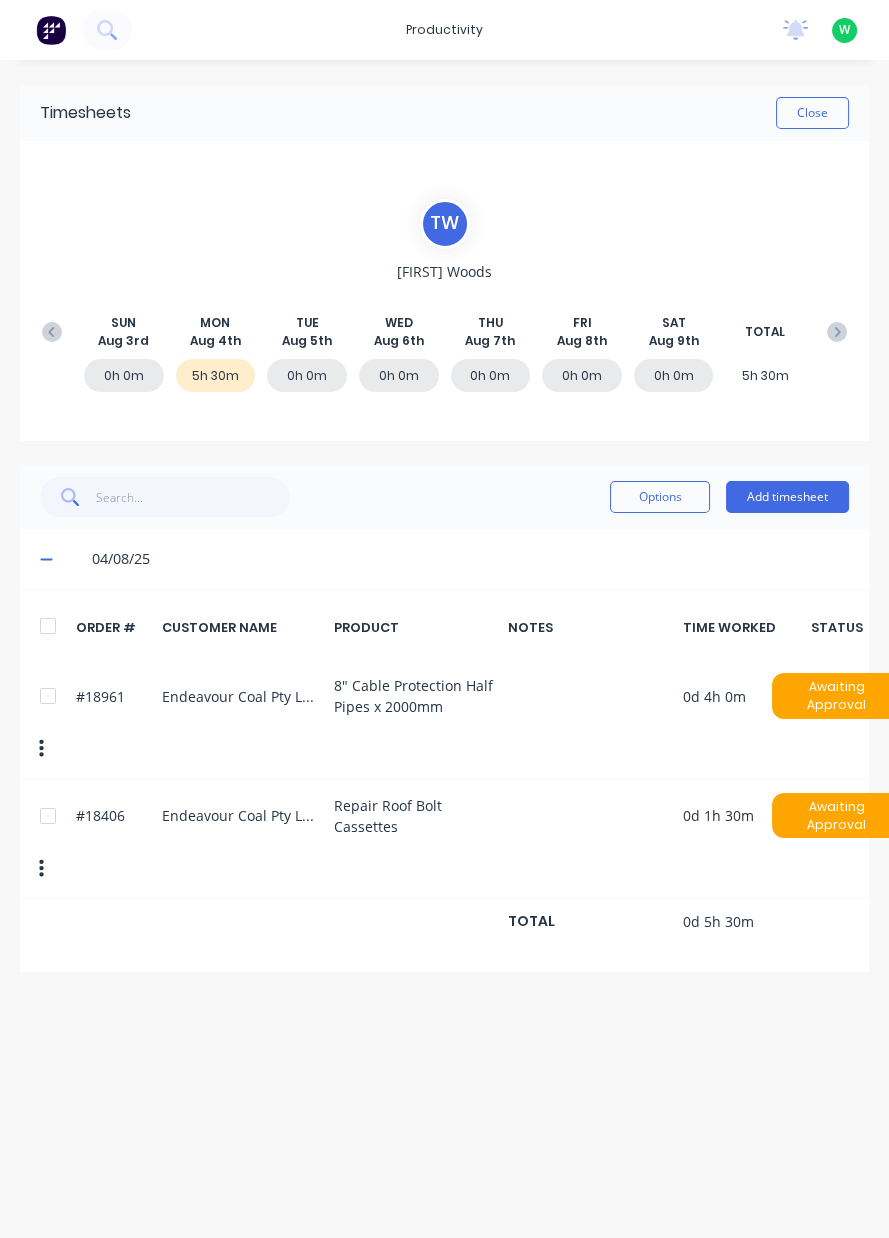 scroll, scrollTop: 0, scrollLeft: 0, axis: both 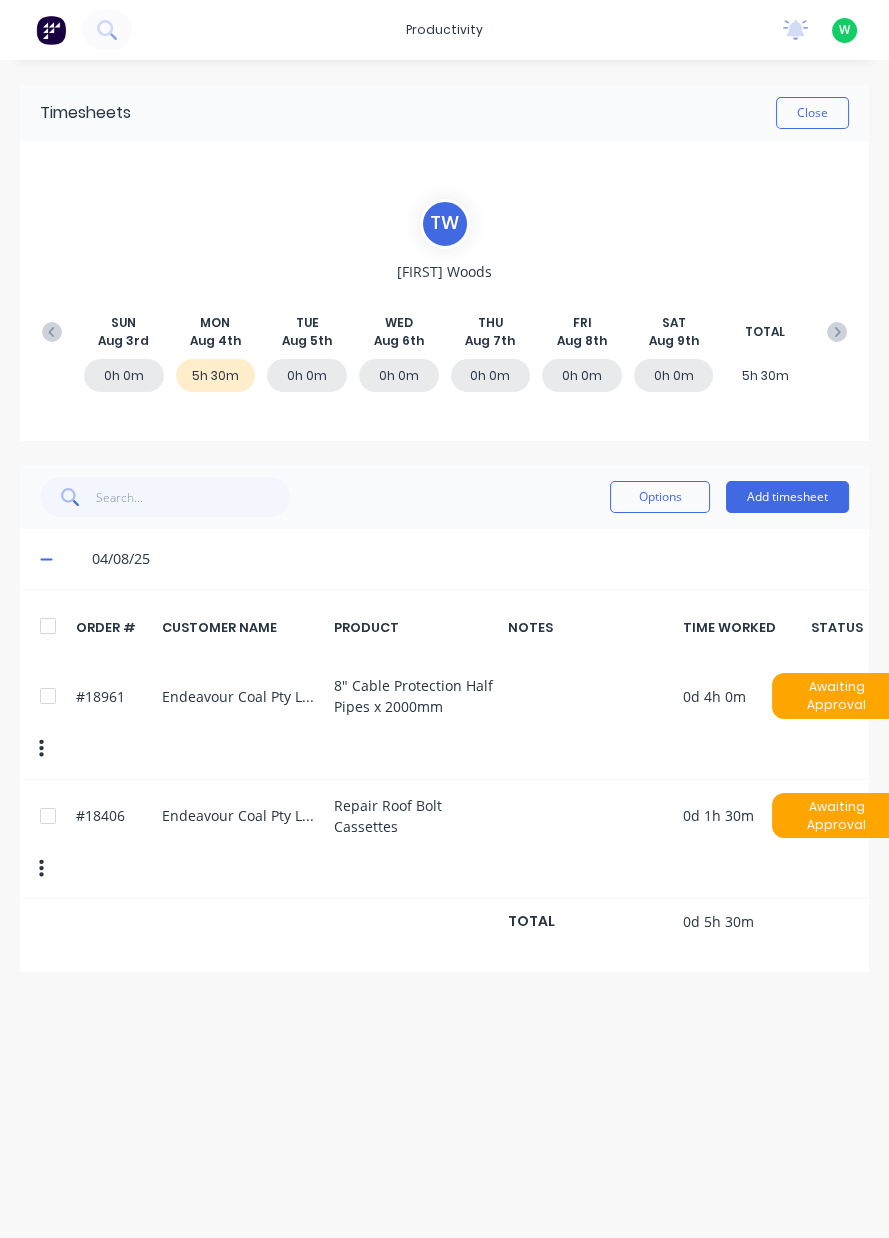 click on "Add timesheet" at bounding box center (787, 497) 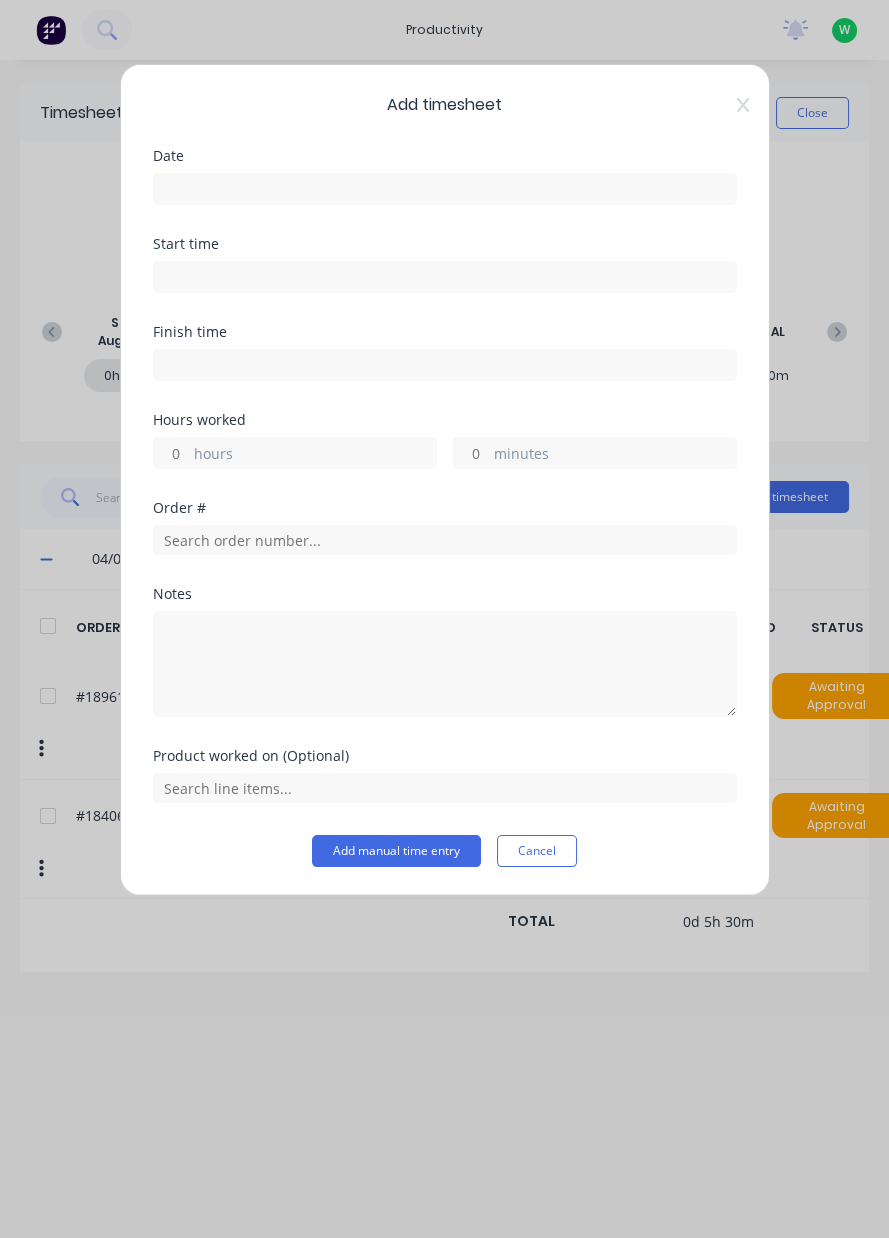 click at bounding box center [445, 189] 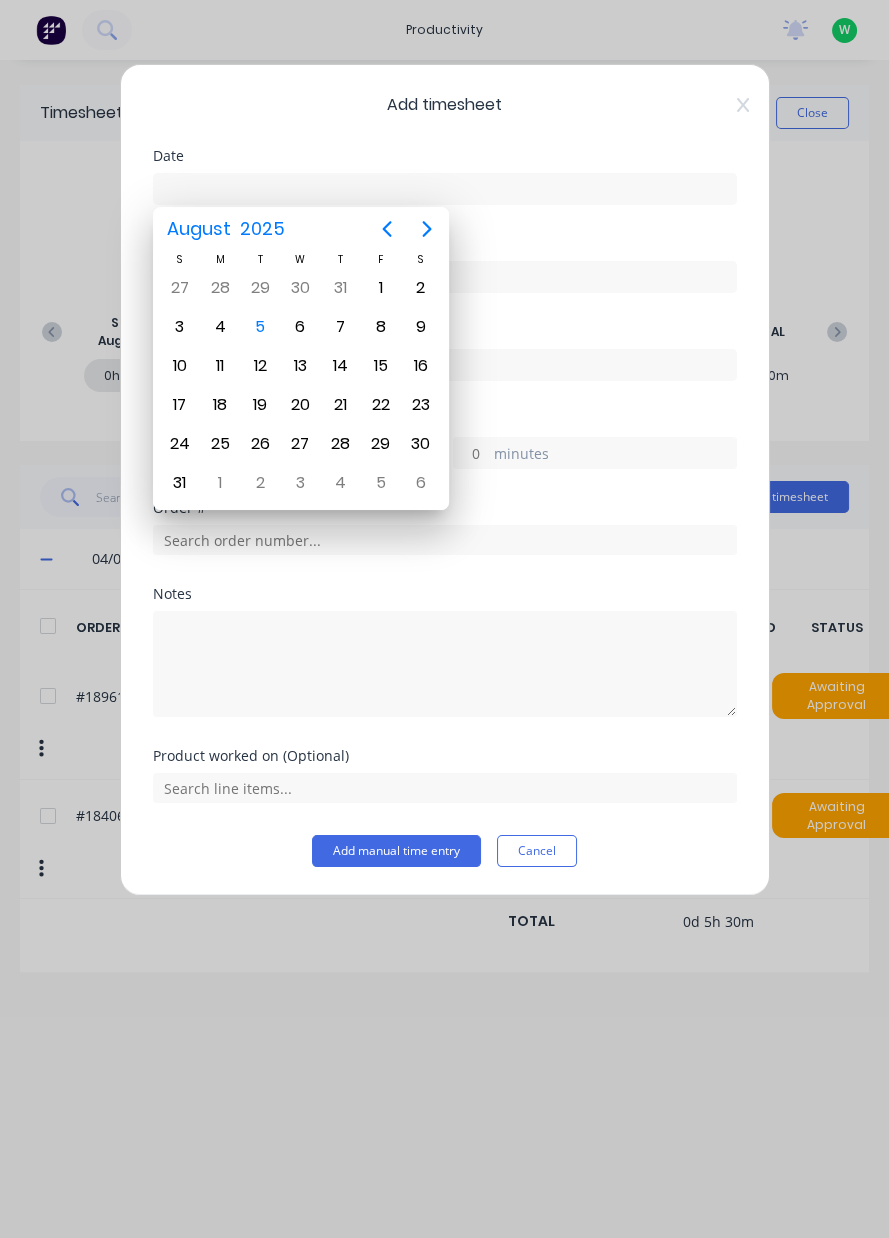 click on "4" at bounding box center (220, 327) 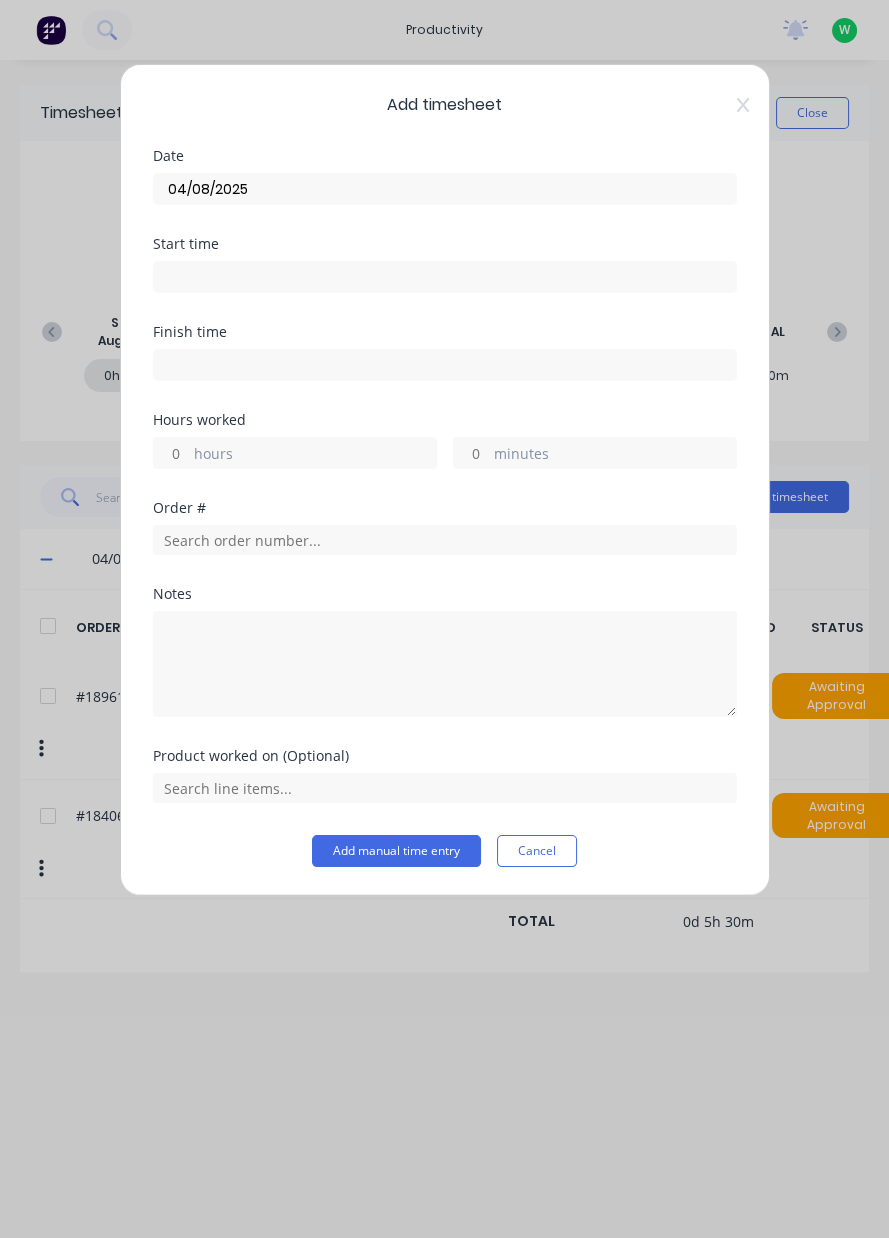 click on "hours" at bounding box center [315, 455] 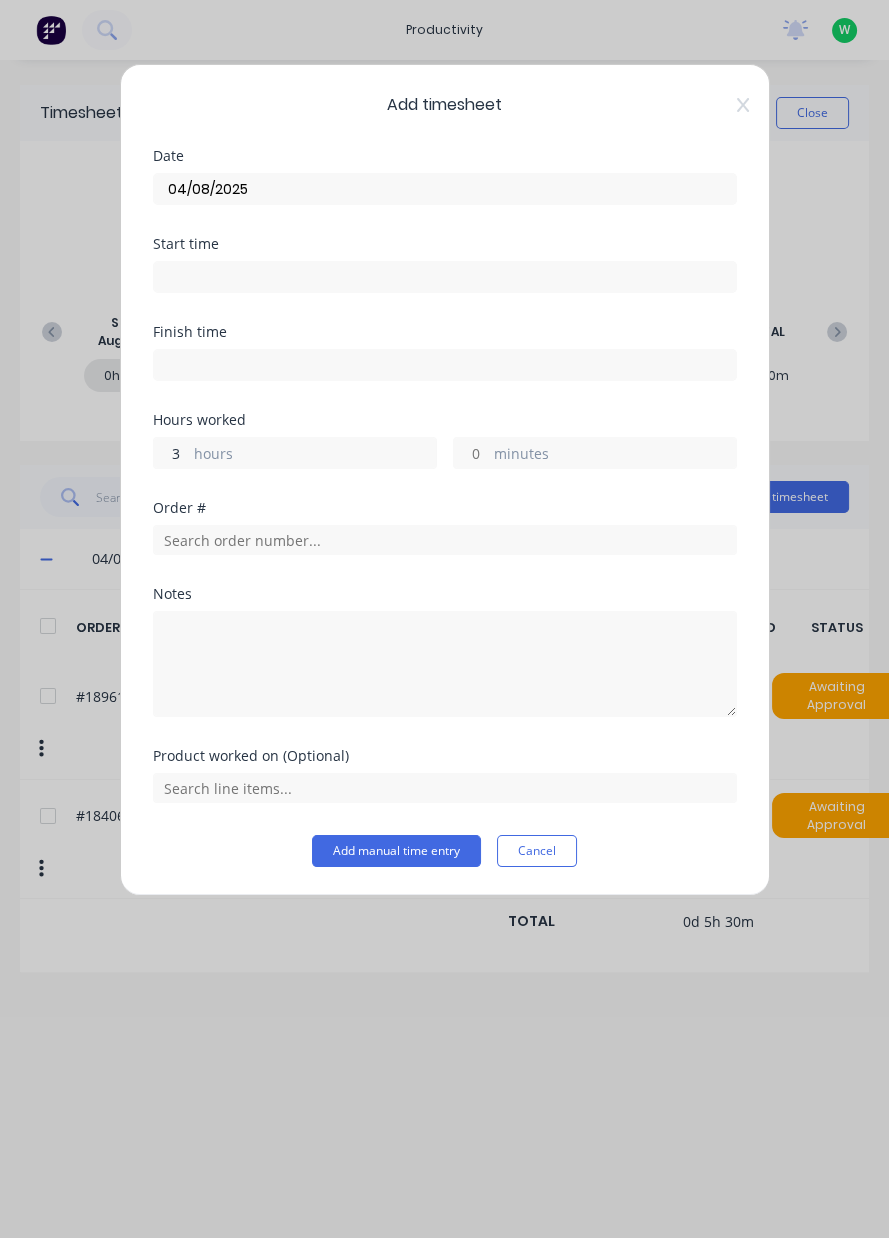 type on "3.5" 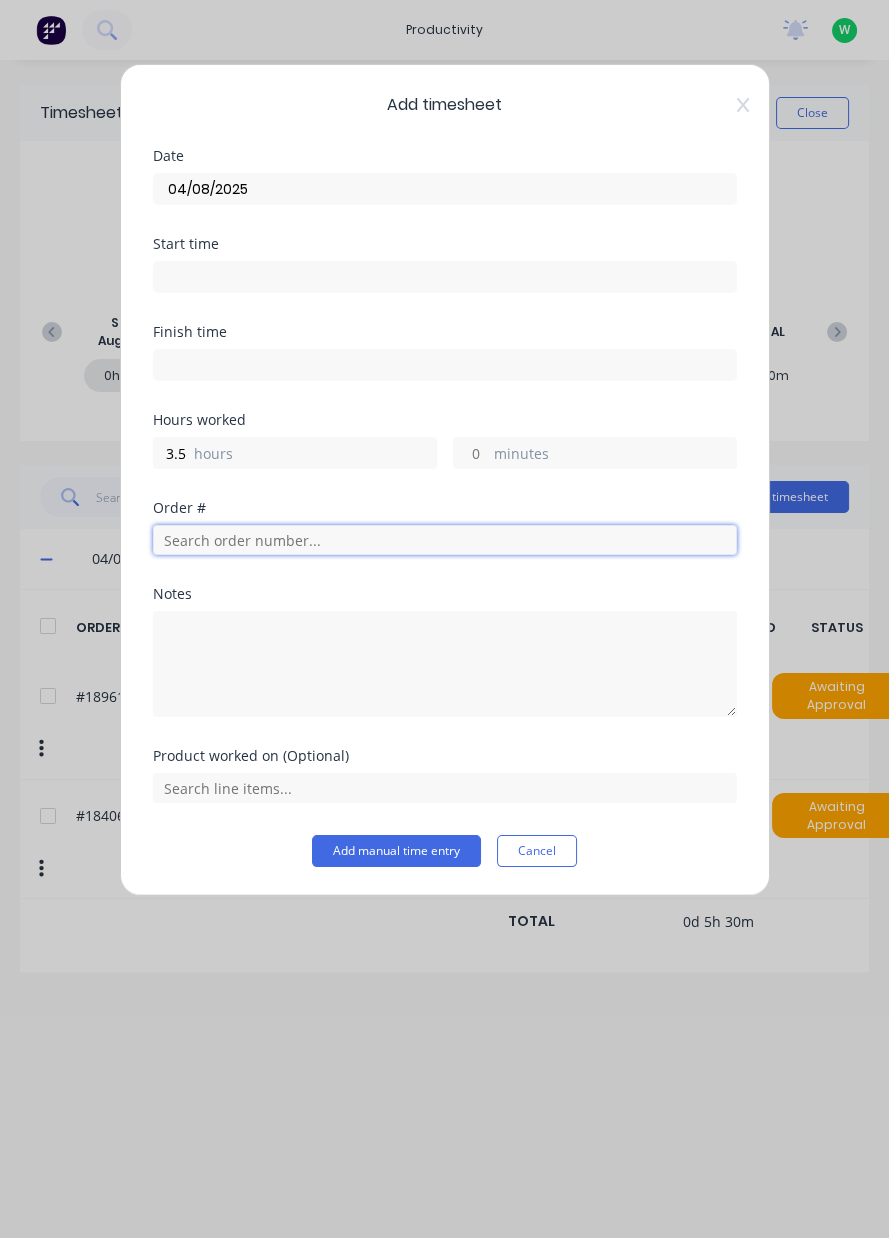 click at bounding box center [445, 540] 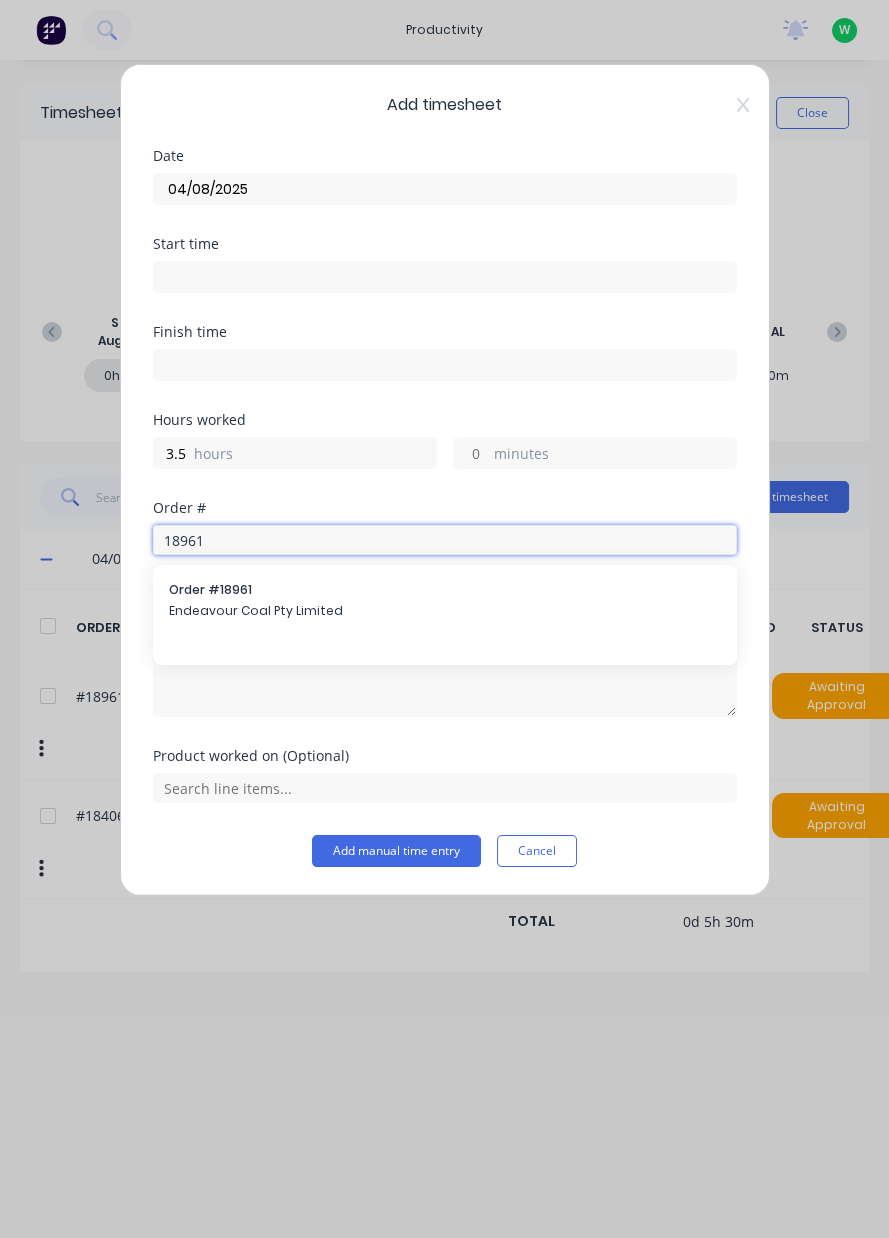type on "18961" 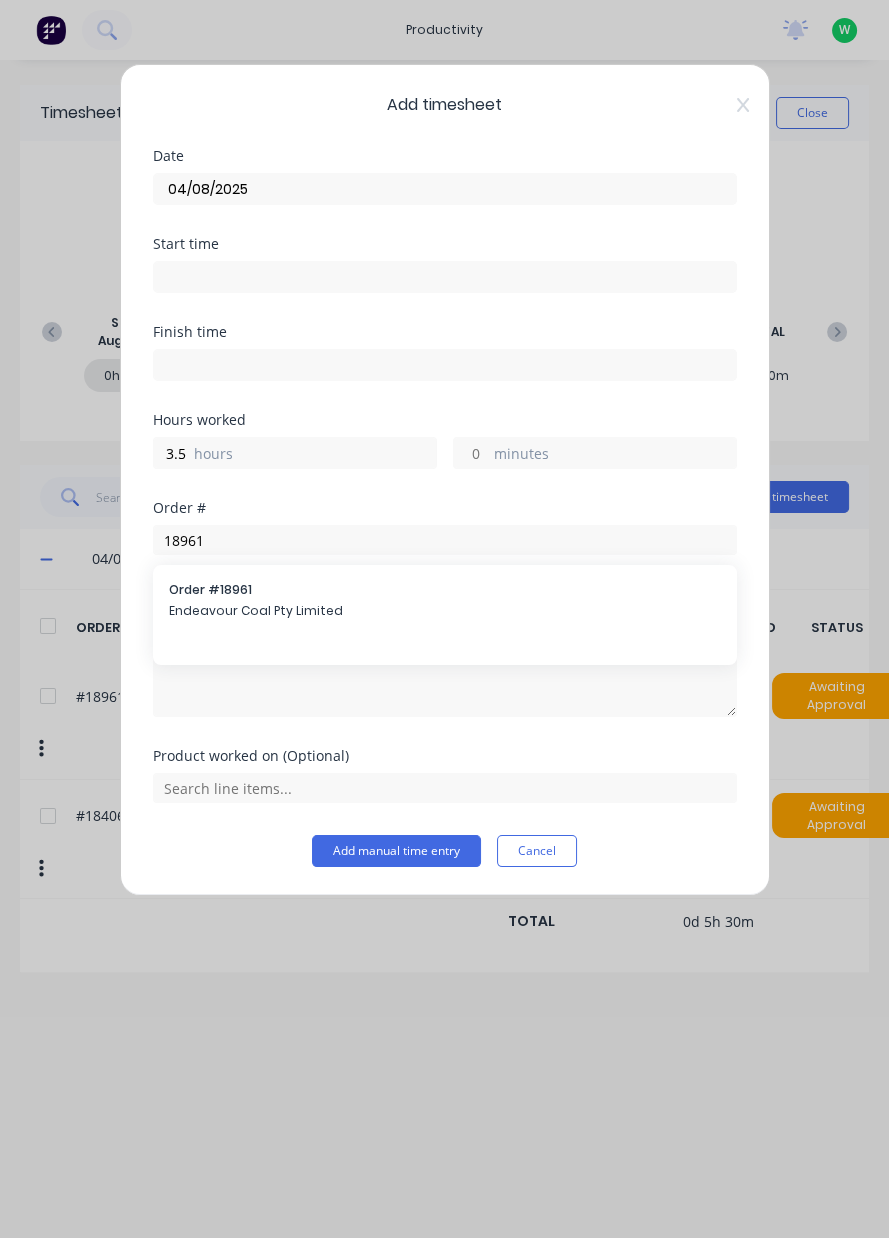 click on "Endeavour Coal Pty Limited" at bounding box center (445, 611) 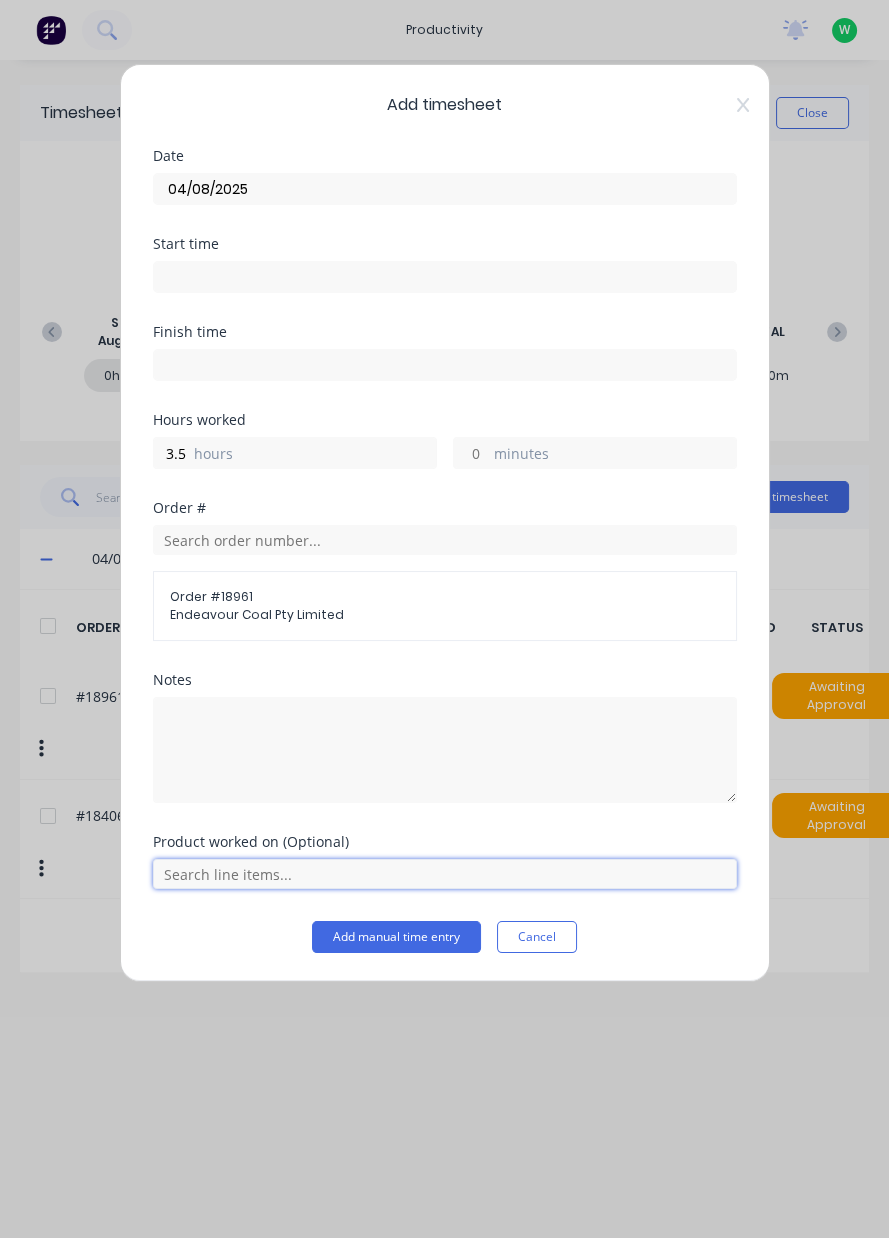 click at bounding box center (445, 874) 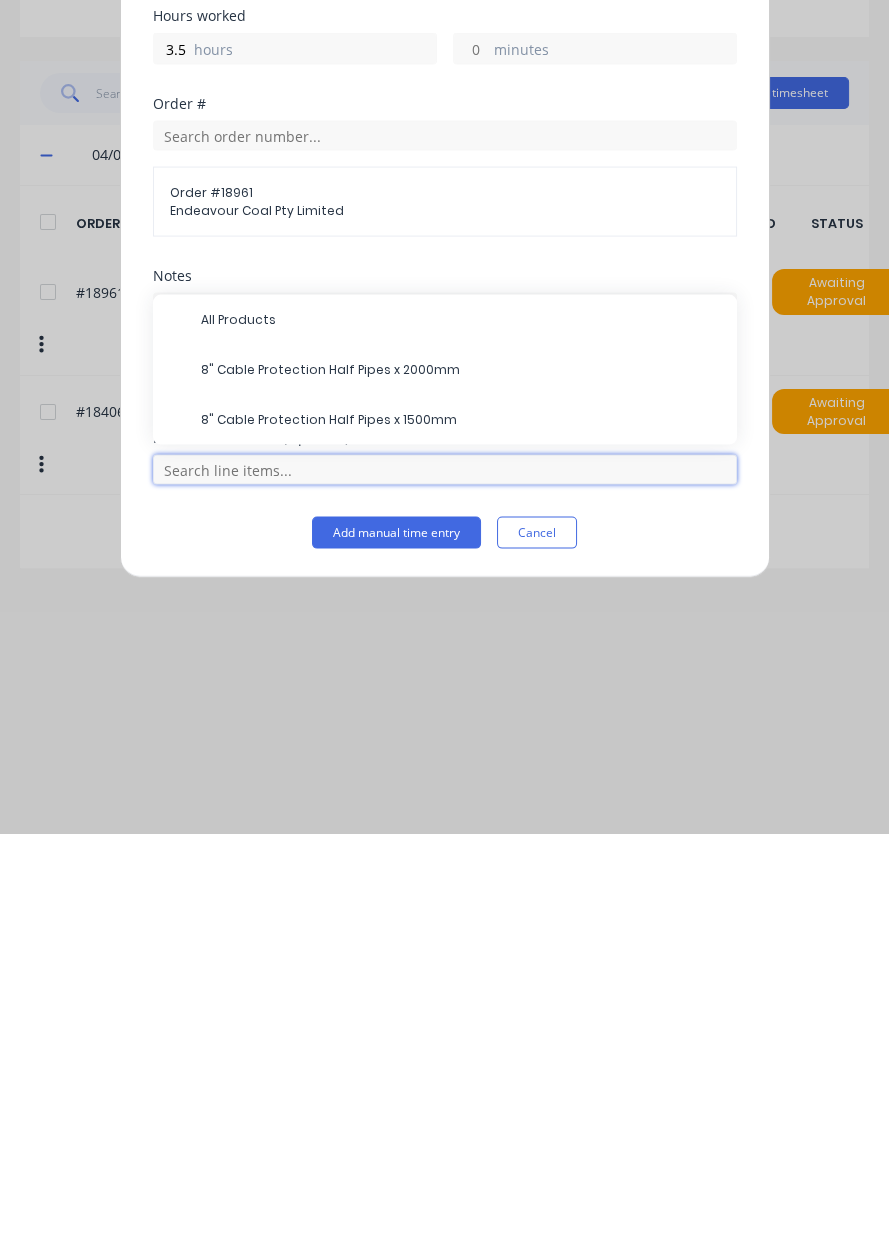 scroll, scrollTop: 49, scrollLeft: 0, axis: vertical 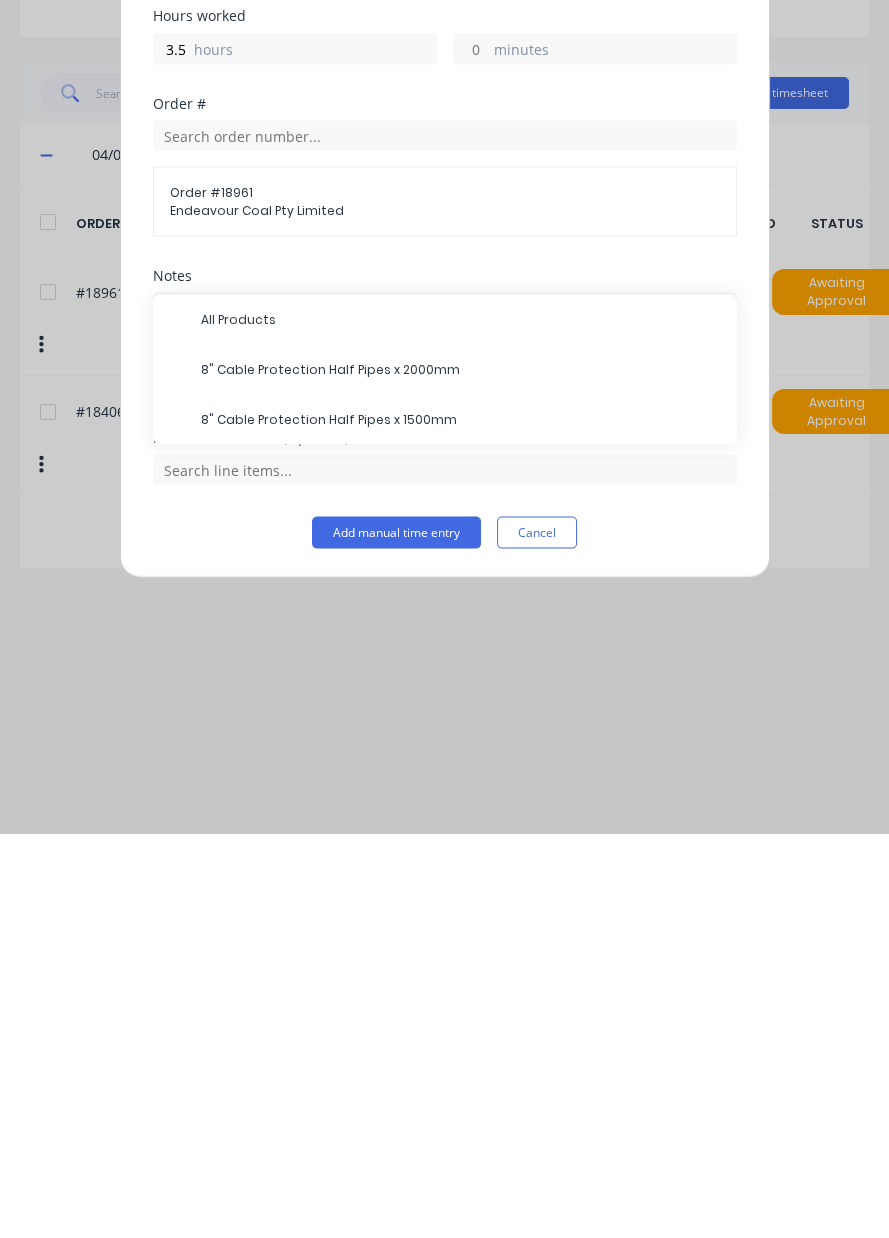 click on "8" Cable Protection Half Pipes x 1500mm" at bounding box center (461, 824) 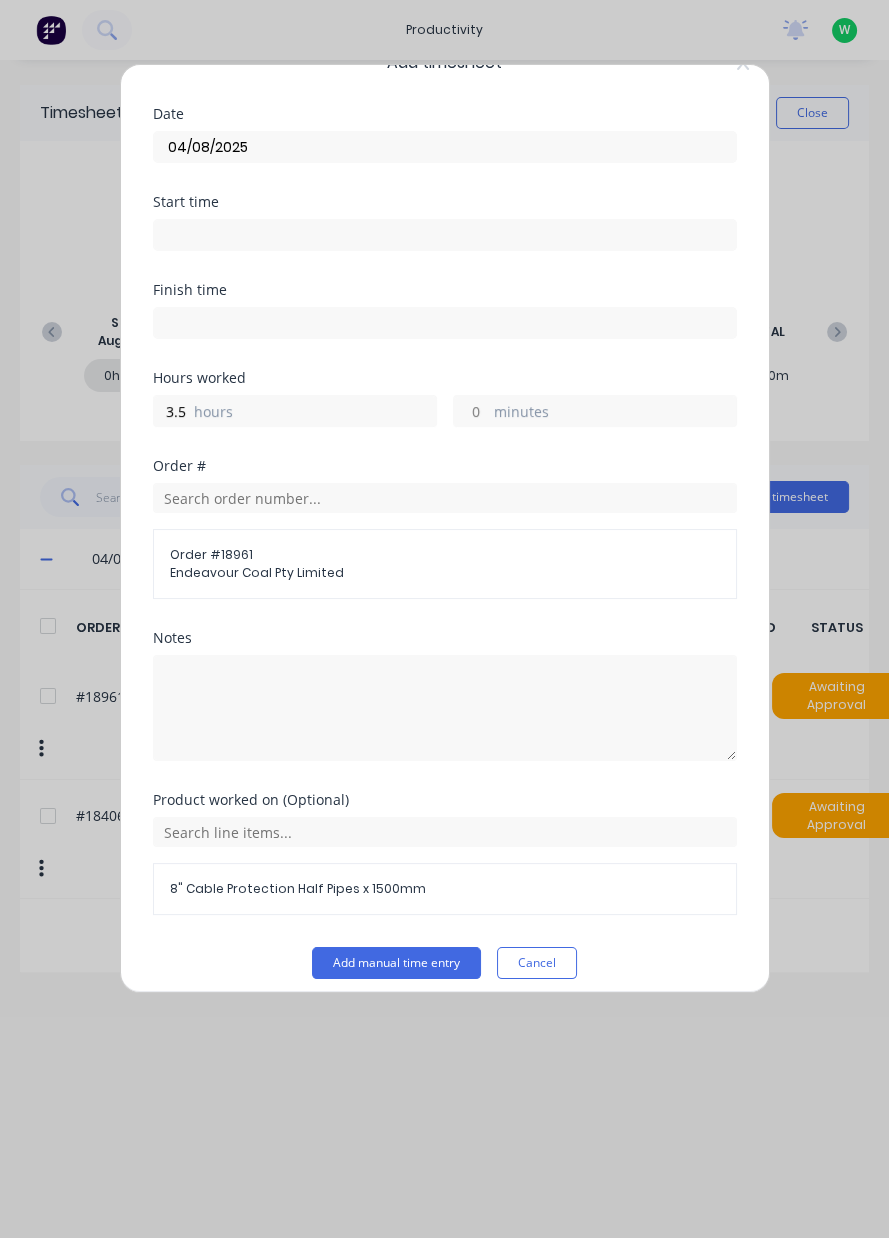 scroll, scrollTop: 40, scrollLeft: 0, axis: vertical 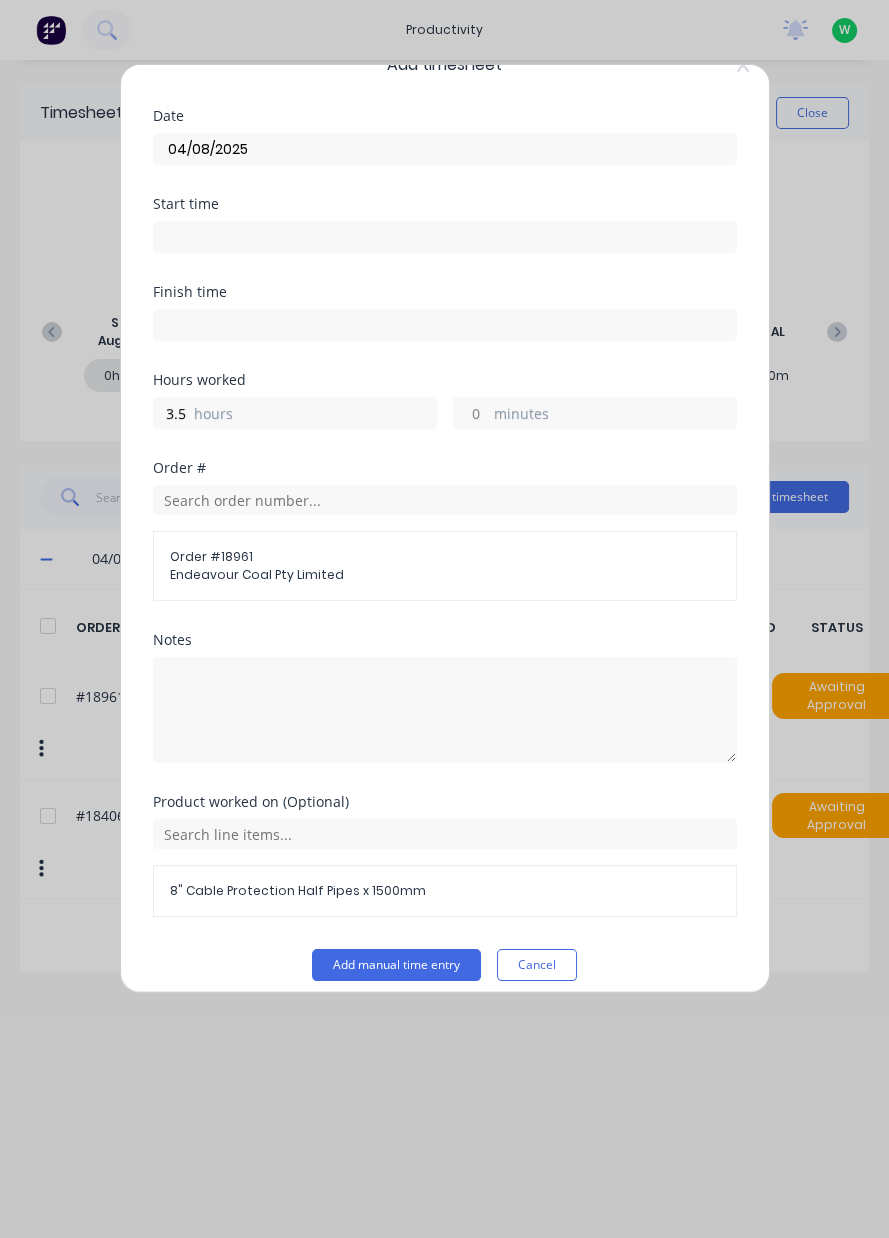 click on "Add manual time entry" at bounding box center [396, 965] 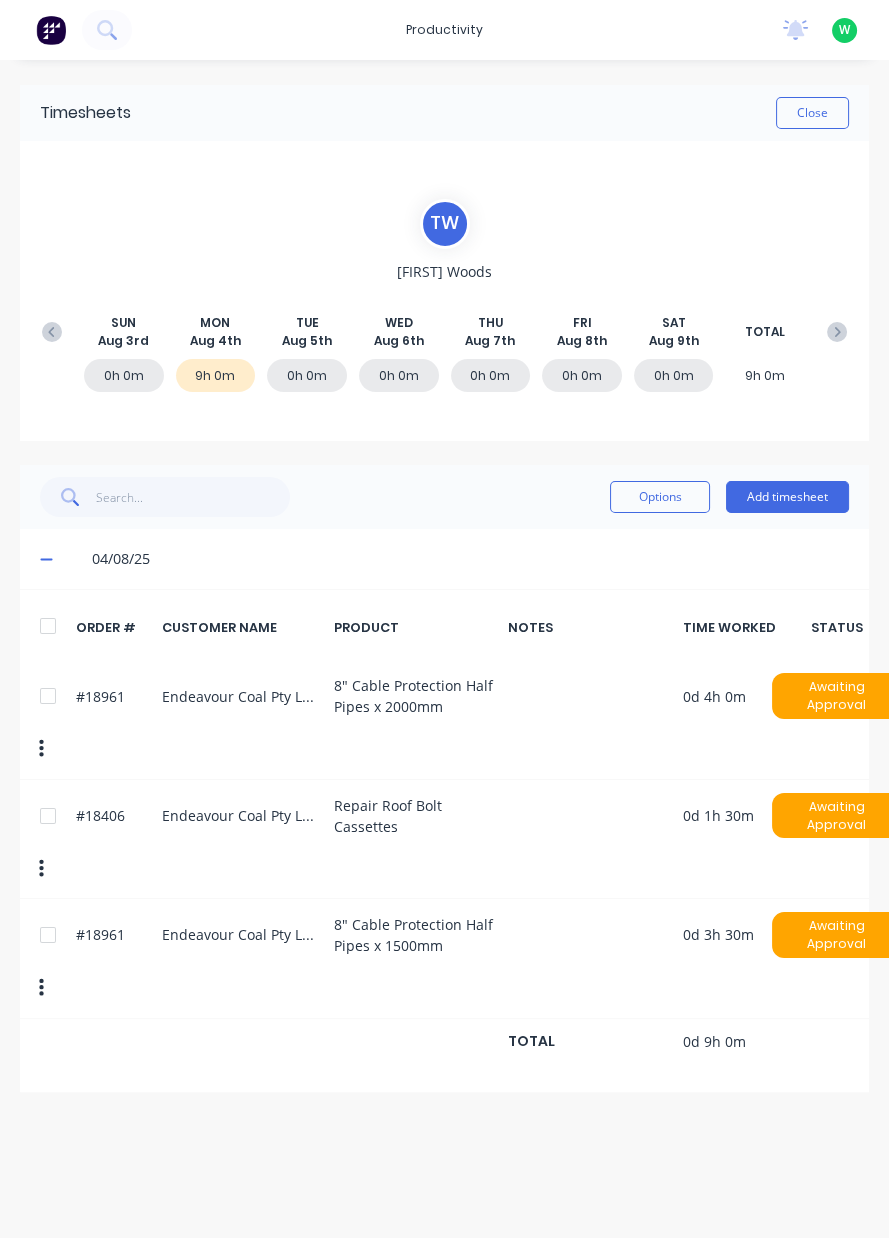 scroll, scrollTop: 0, scrollLeft: 0, axis: both 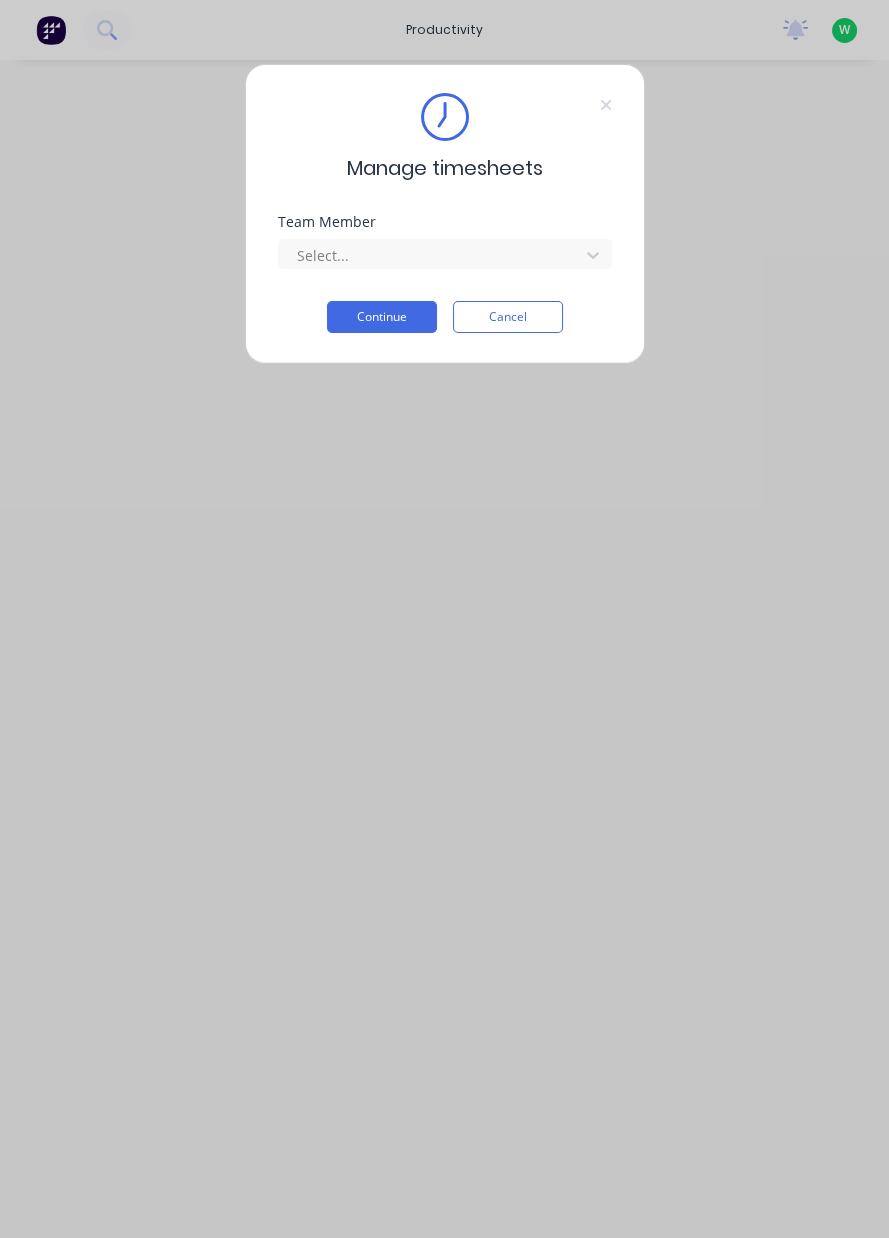 click on "Team Member" at bounding box center (445, 222) 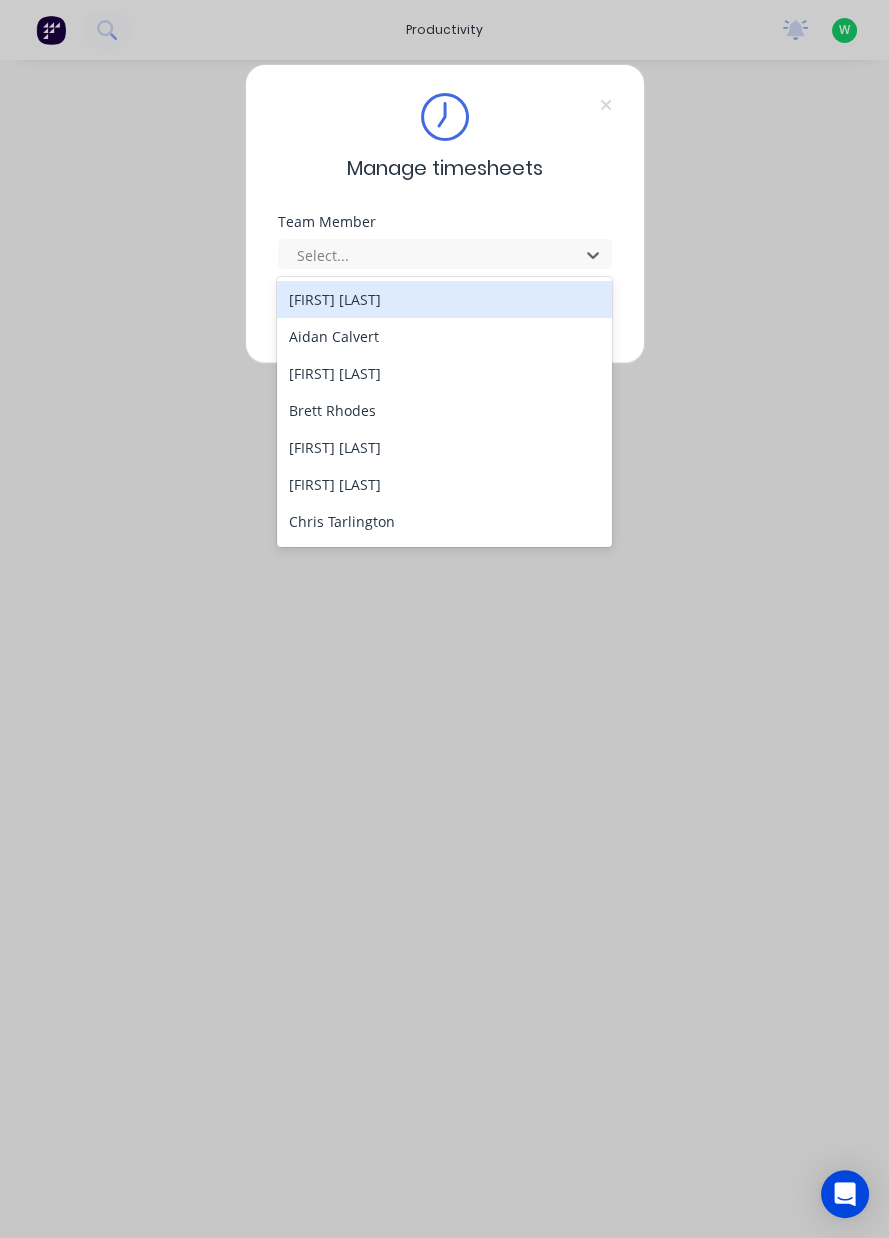 click at bounding box center [297, 255] 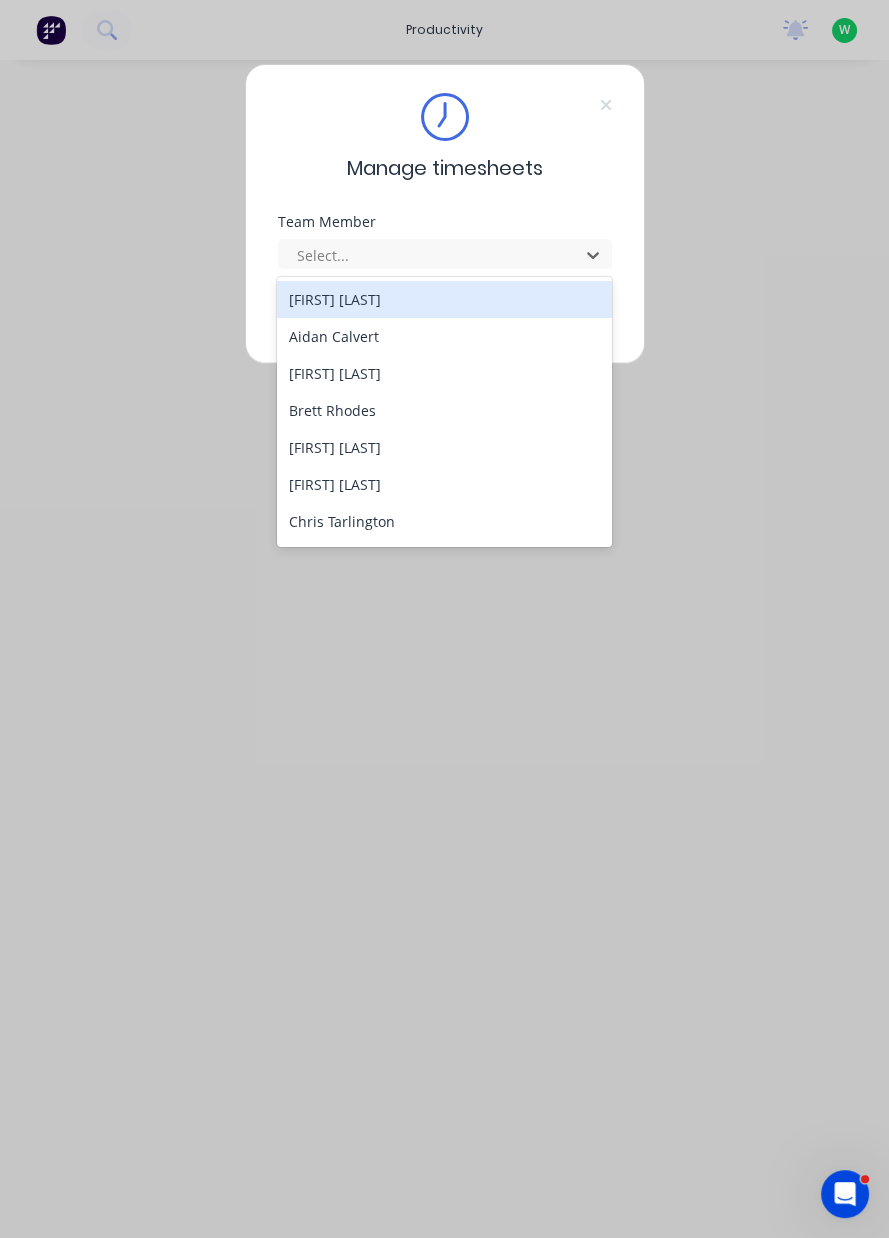 scroll, scrollTop: 0, scrollLeft: 0, axis: both 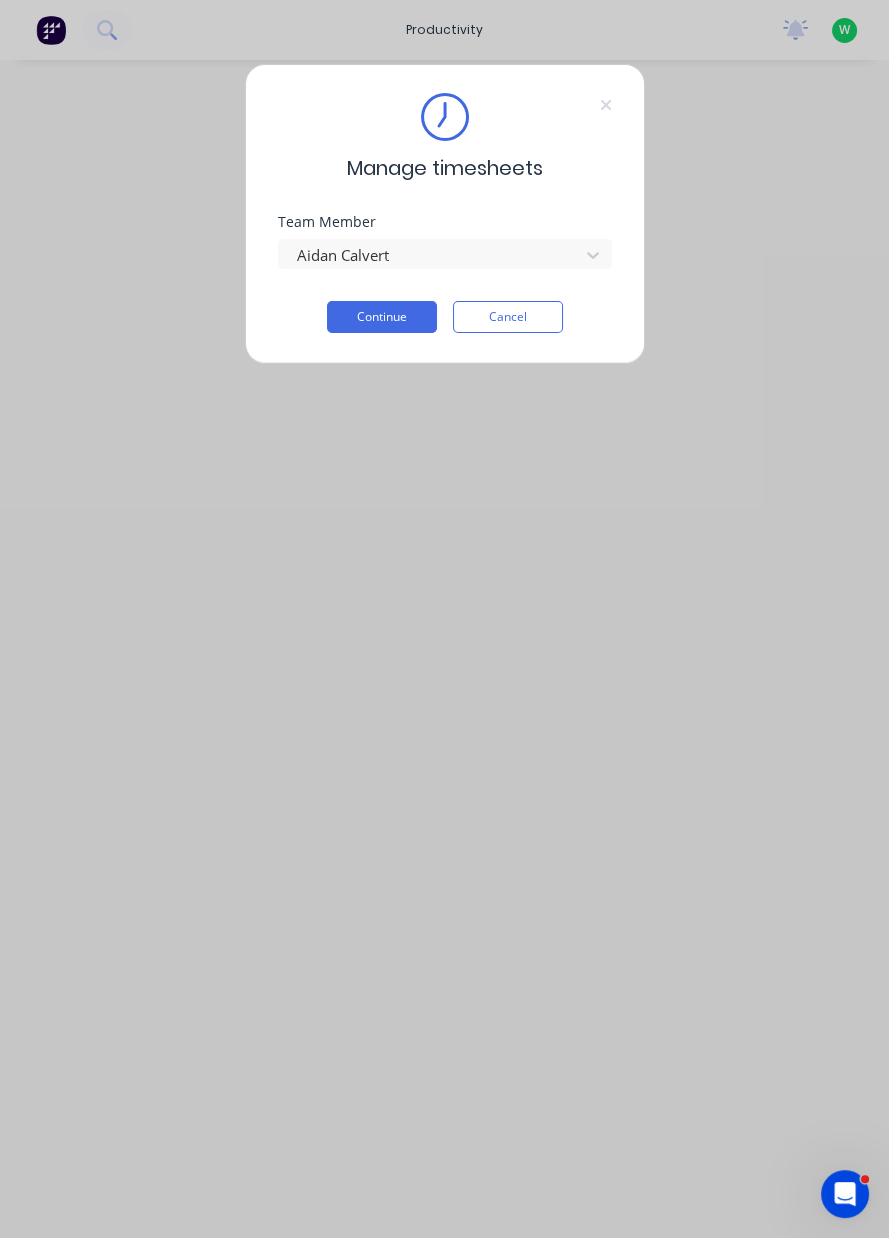 click on "Continue   Cancel" at bounding box center [445, 317] 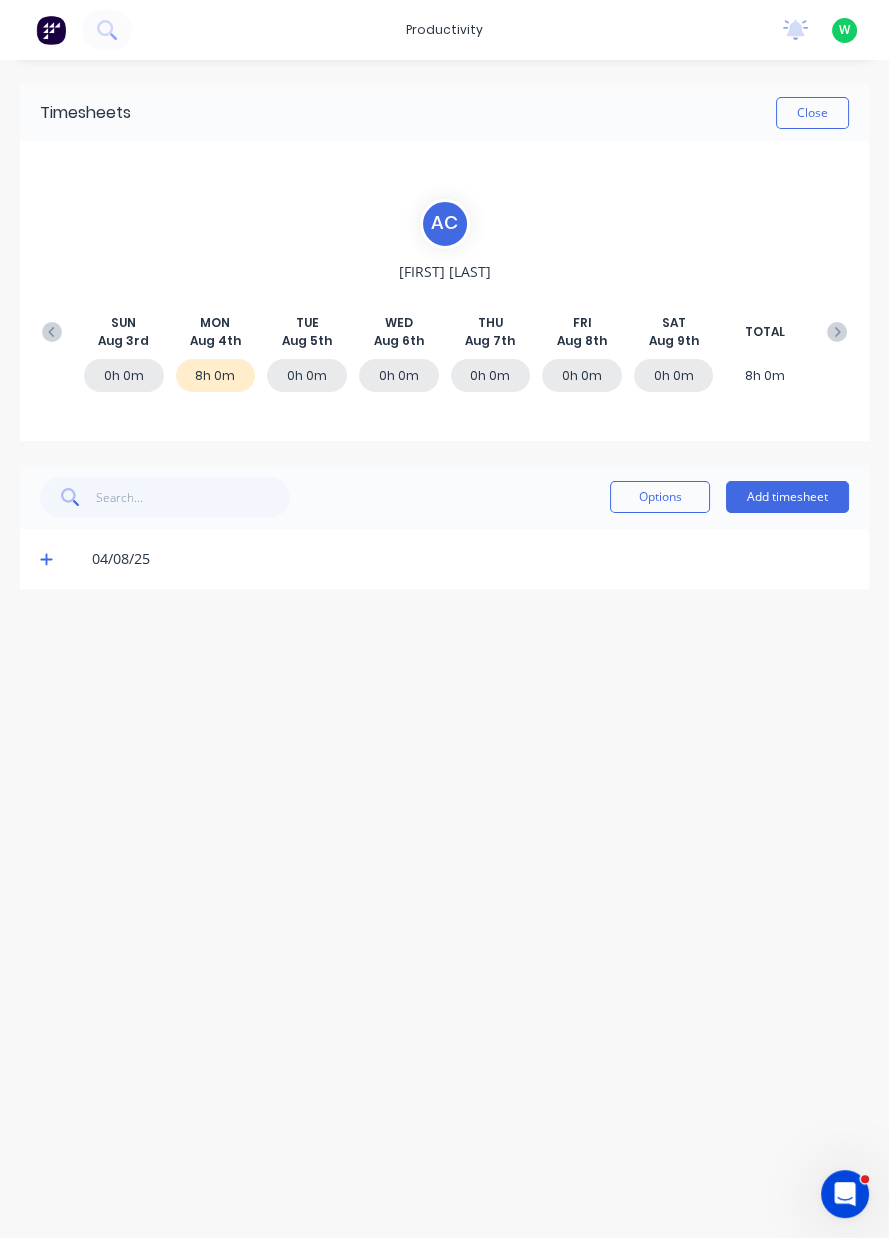 click at bounding box center [50, 559] 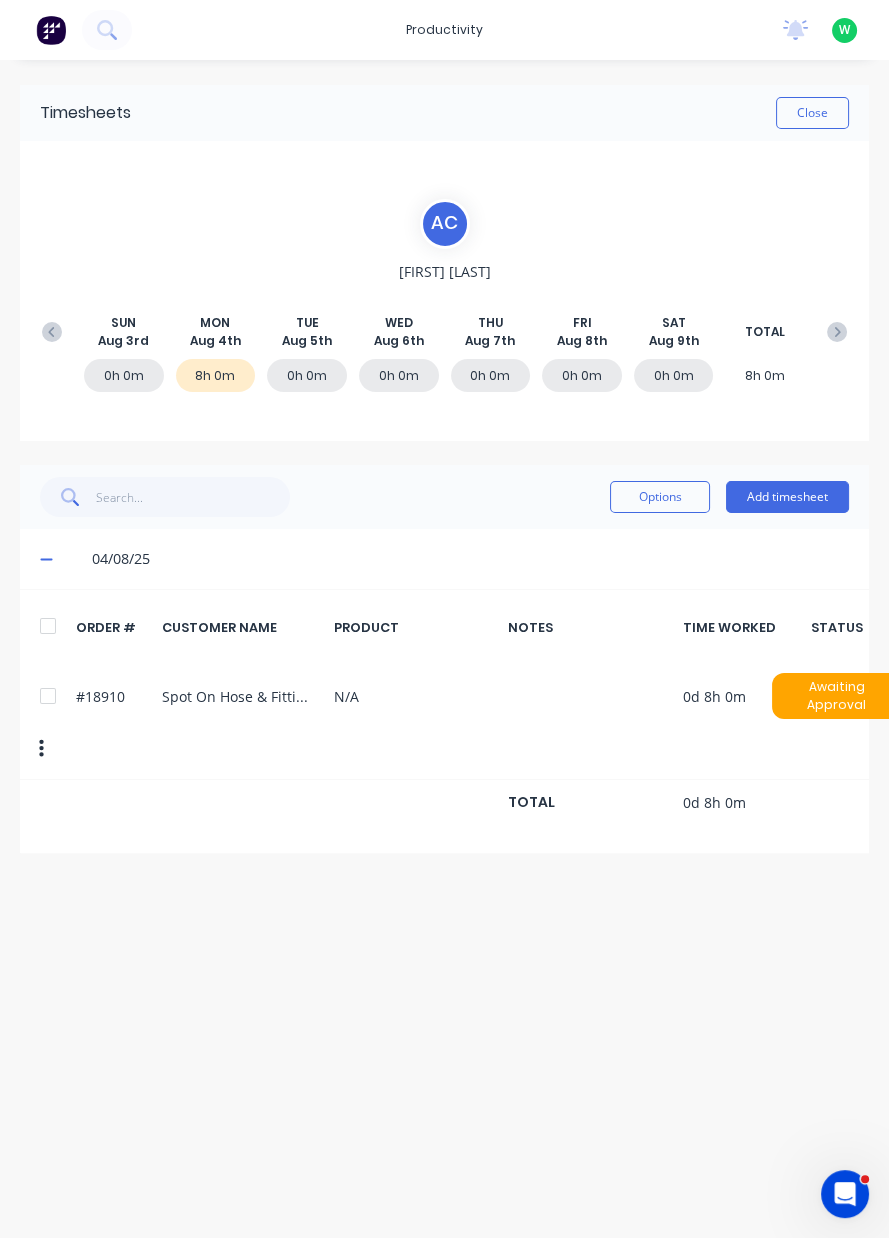 click at bounding box center [50, 559] 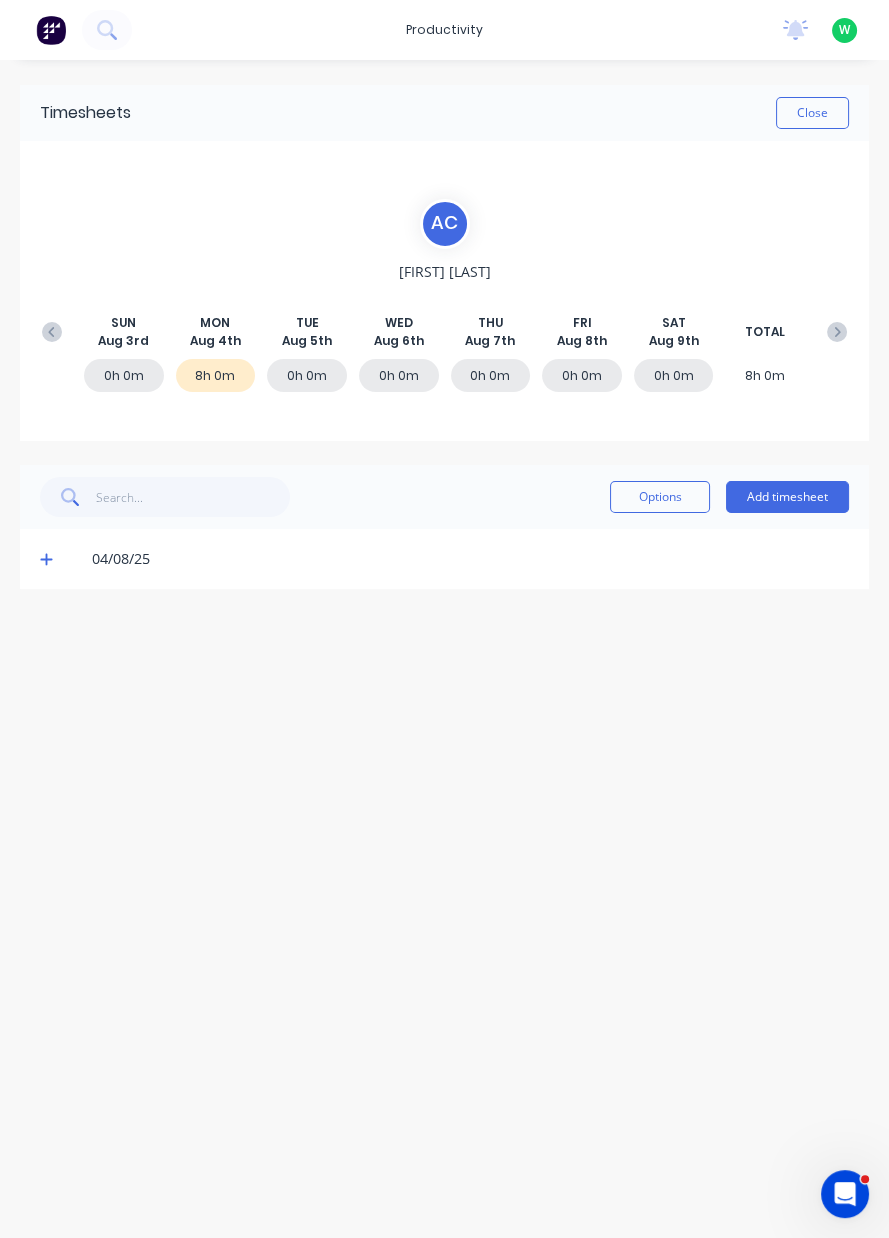 click on "Timesheets Close   A C Aidan   Calvert SUN Aug 3rd MON Aug 4th TUE Aug 5th WED Aug 6th THU Aug 7th FRI Aug 8th SAT Aug 9th TOTAL 0h 0m 8h 0m 0h 0m 0h 0m 0h 0m 0h 0m 0h 0m 8h 0m Options     Add timesheet   04/08/25" at bounding box center (444, 629) 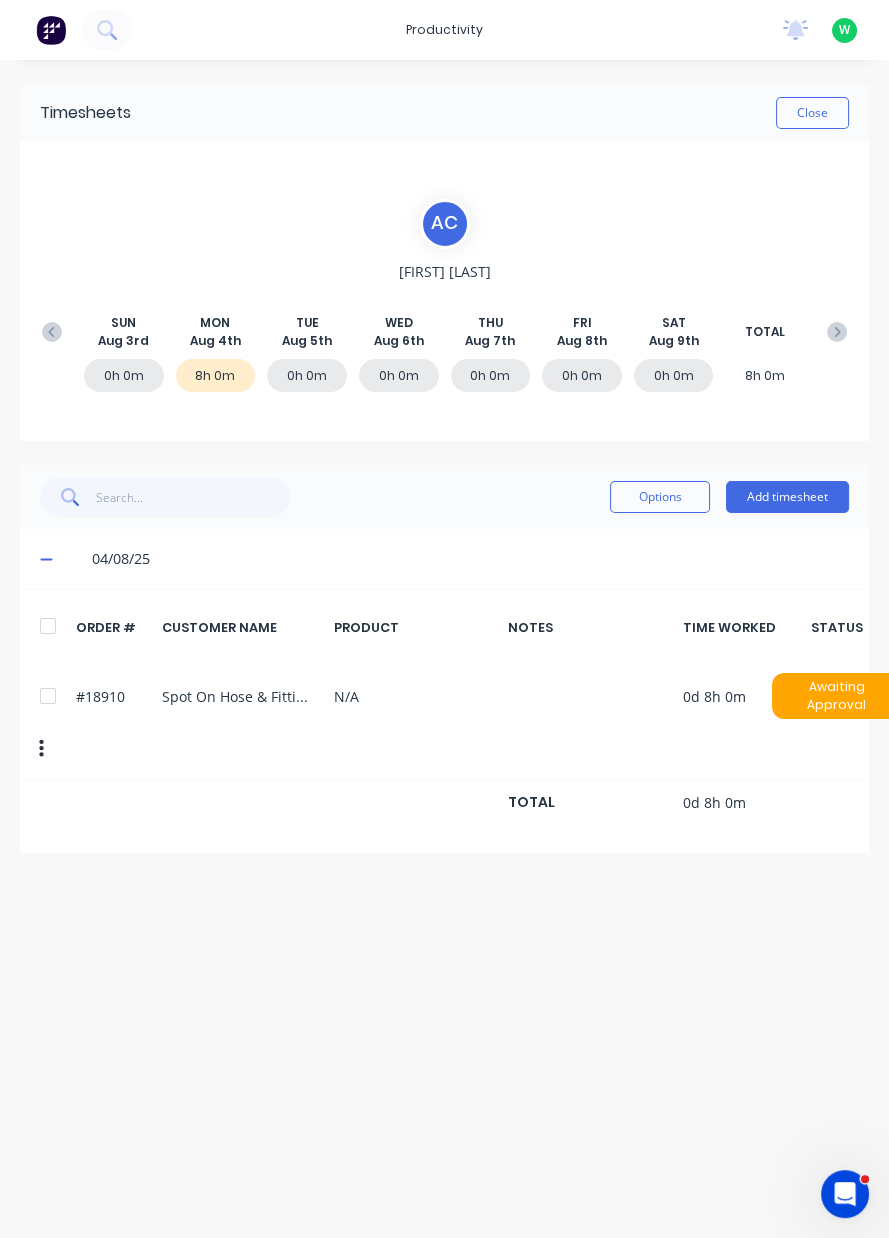 click 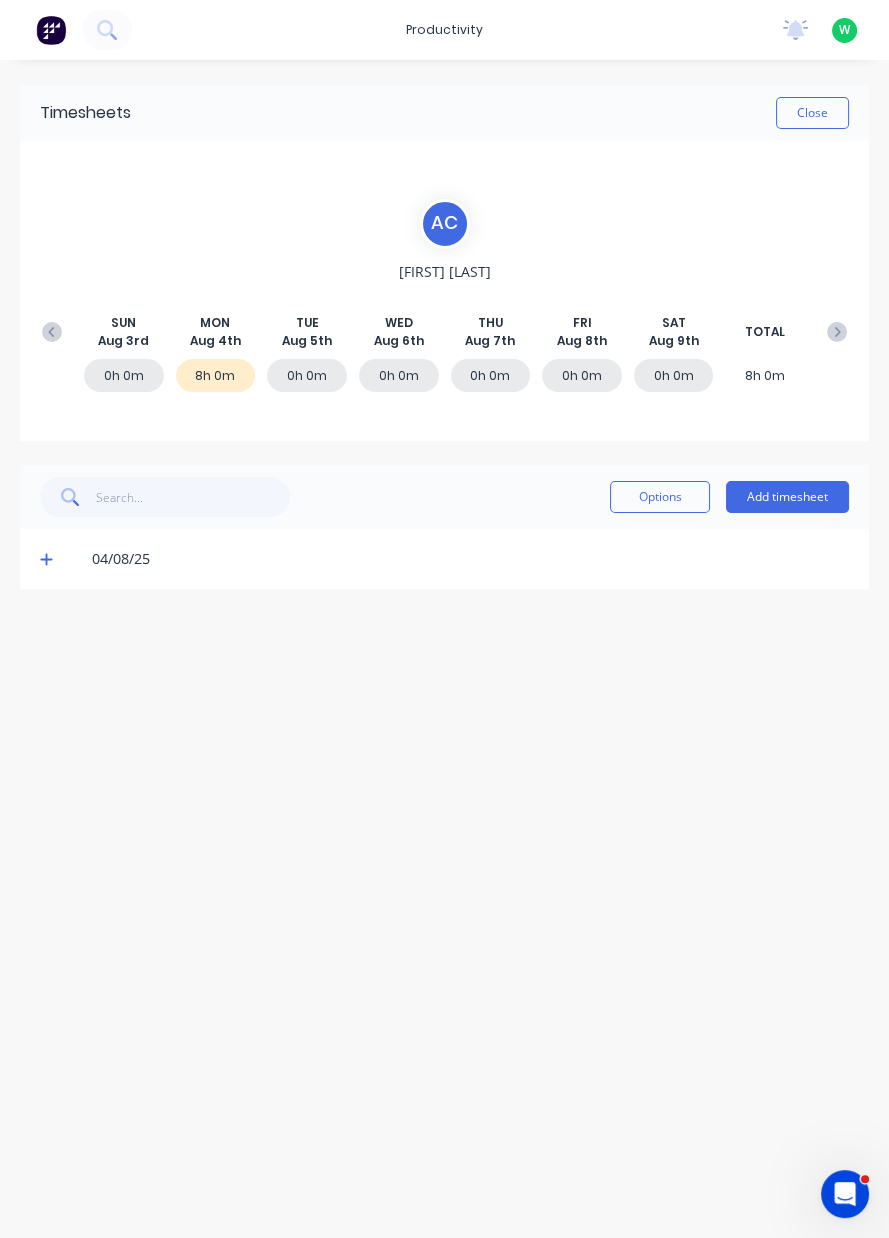 click on "A C Aidan   Calvert SUN Aug 3rd MON Aug 4th TUE Aug 5th WED Aug 6th THU Aug 7th FRI Aug 8th SAT Aug 9th TOTAL 0h 0m 8h 0m 0h 0m 0h 0m 0h 0m 0h 0m 0h 0m 8h 0m" at bounding box center (444, 291) 